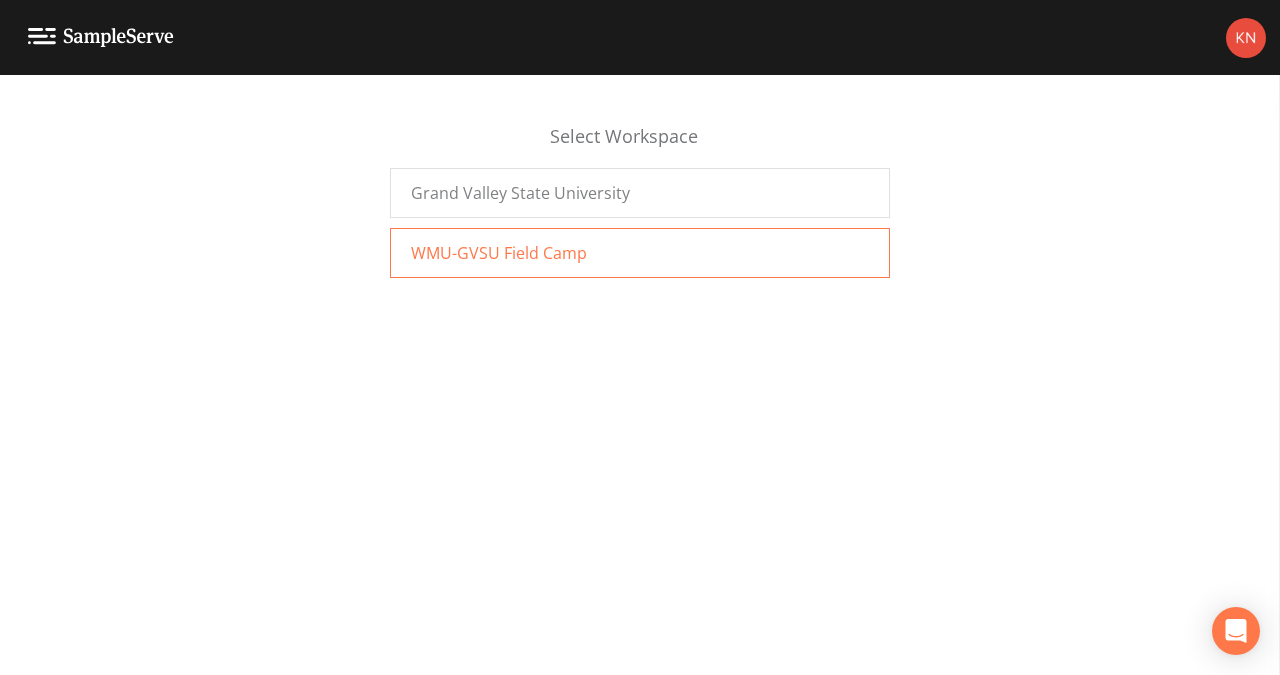 scroll, scrollTop: 0, scrollLeft: 0, axis: both 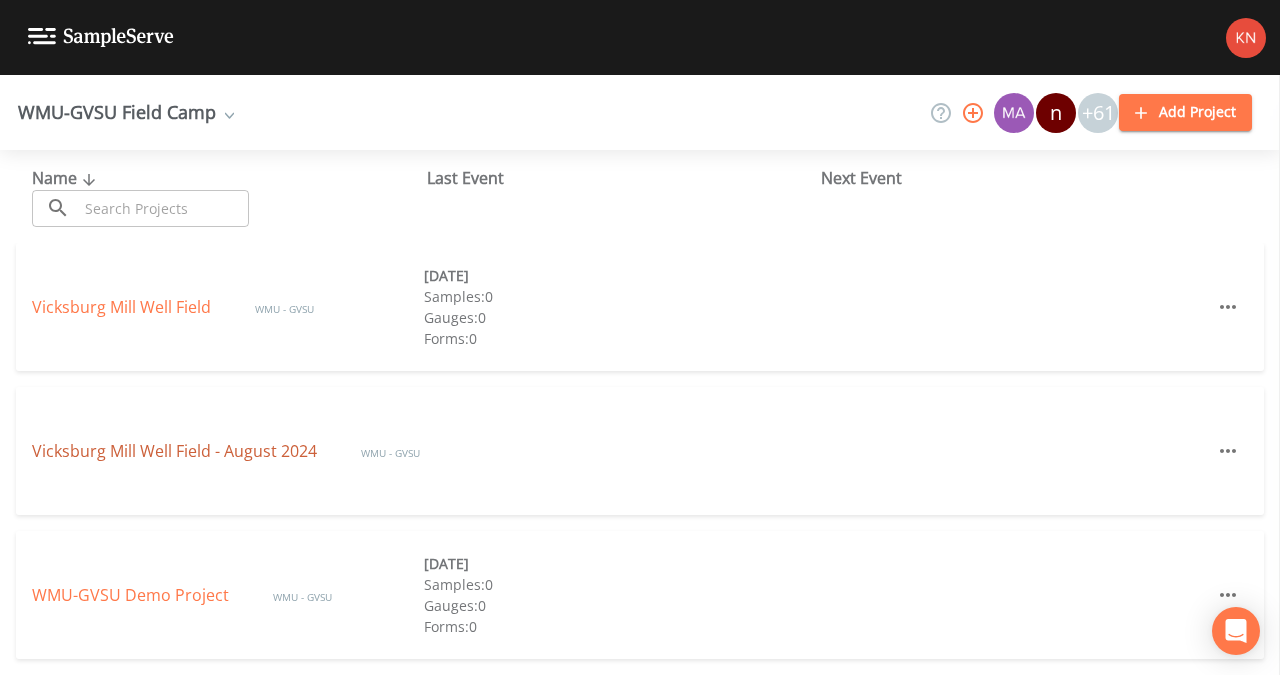 click on "Vicksburg Mill Well Field - August 2024" at bounding box center [176, 451] 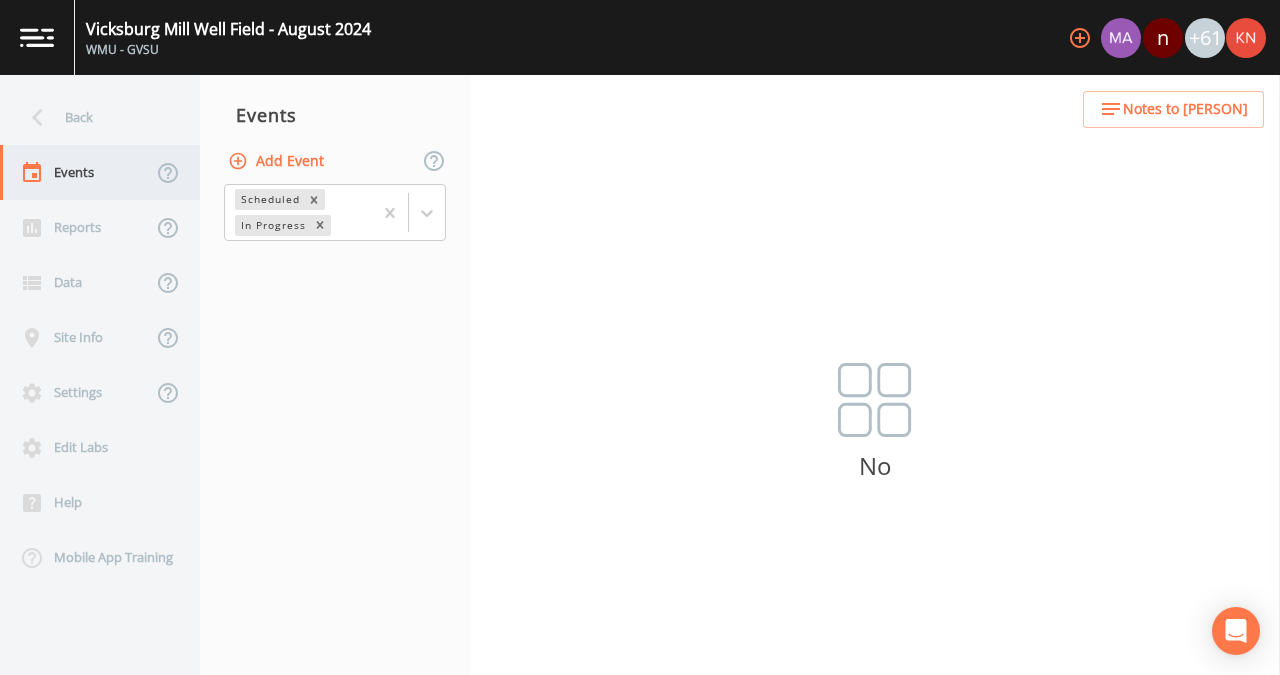 click on "Events" at bounding box center [76, 172] 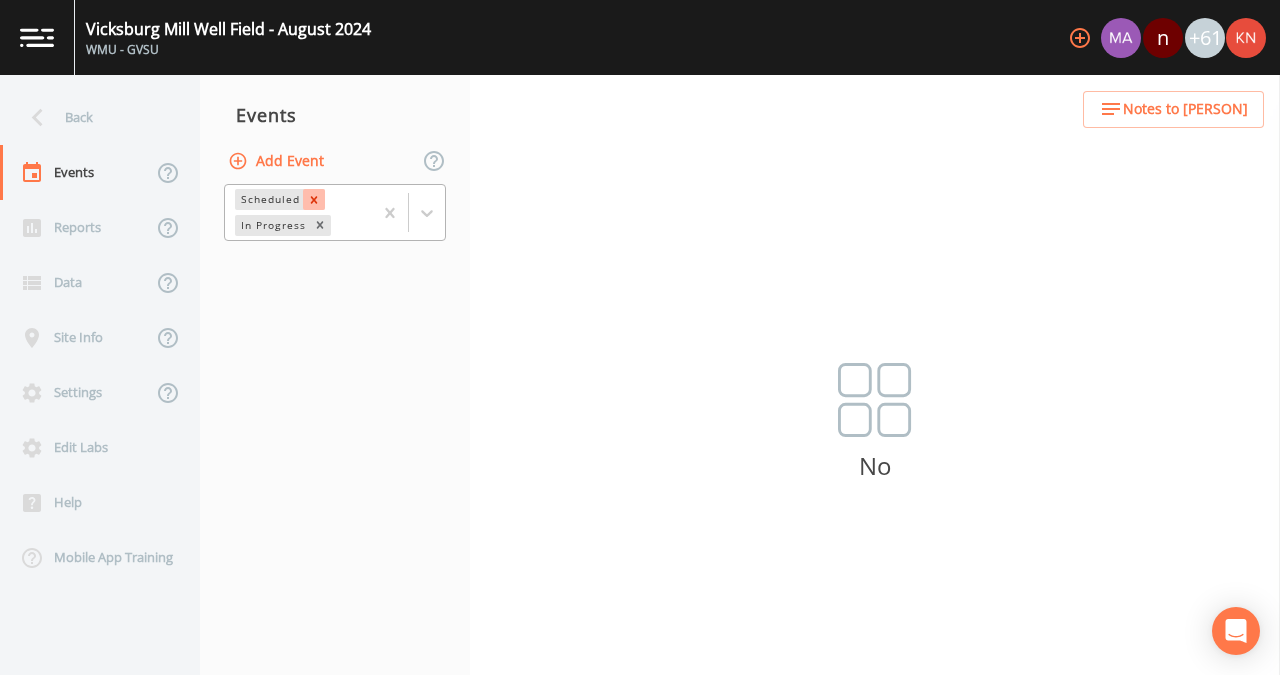 click 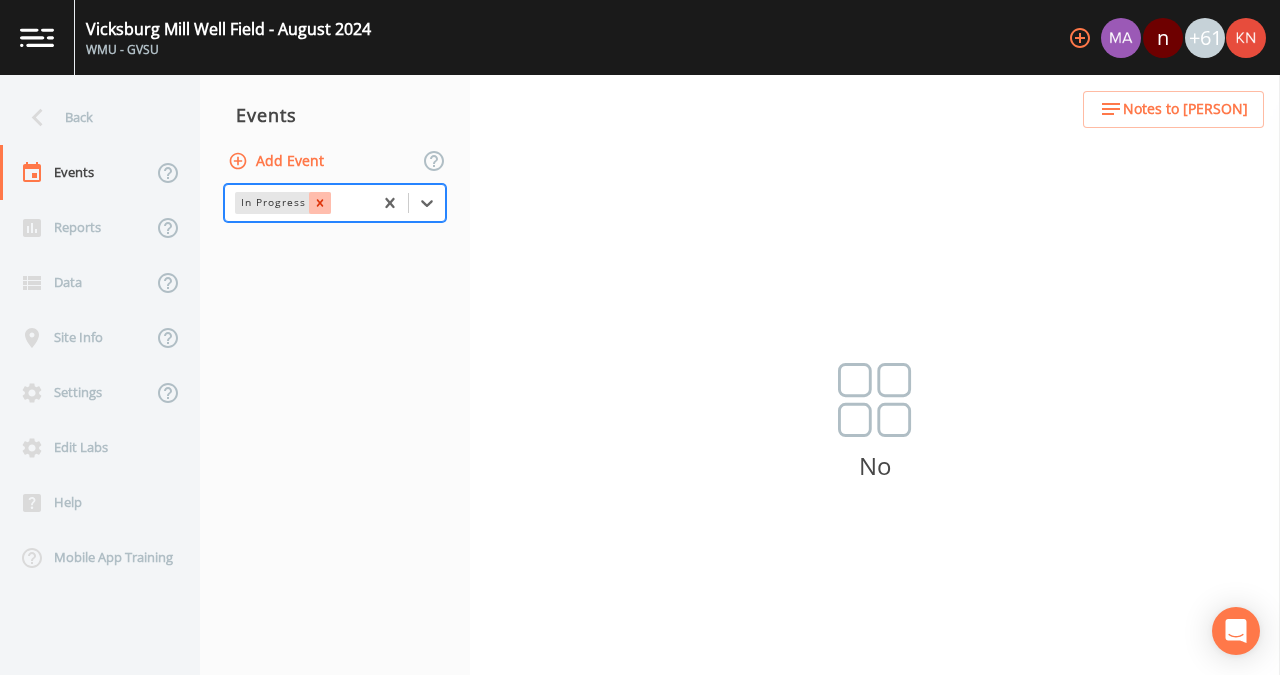 click 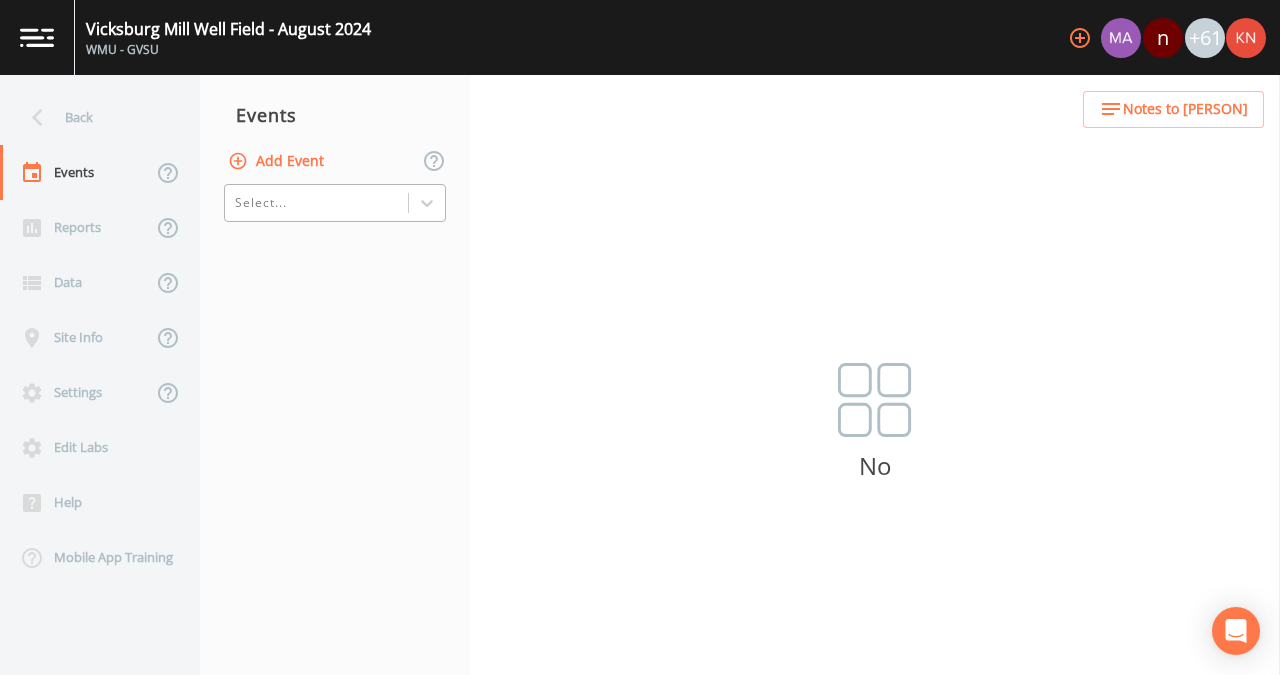 click on "Events Add Event Select..." at bounding box center [335, 375] 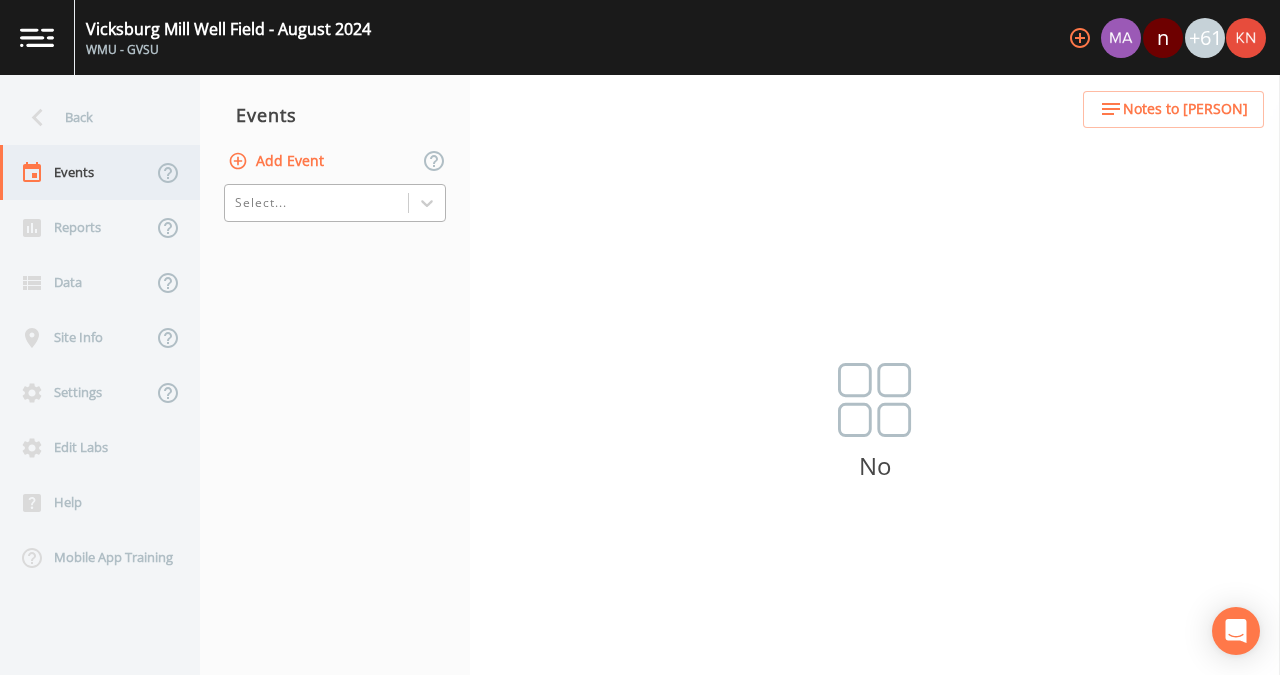 click on "Events" at bounding box center [76, 172] 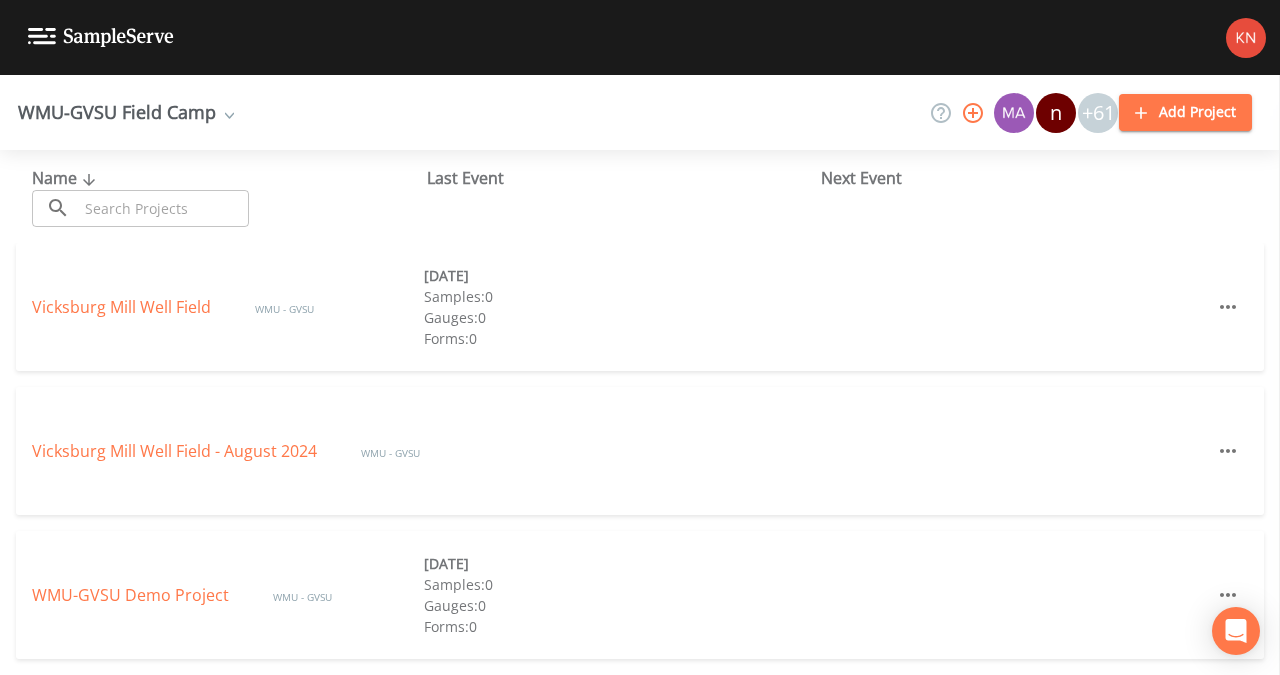 click on "Vicksburg Mill Well Field - August 2024   WMU - GVSU" at bounding box center [640, 451] 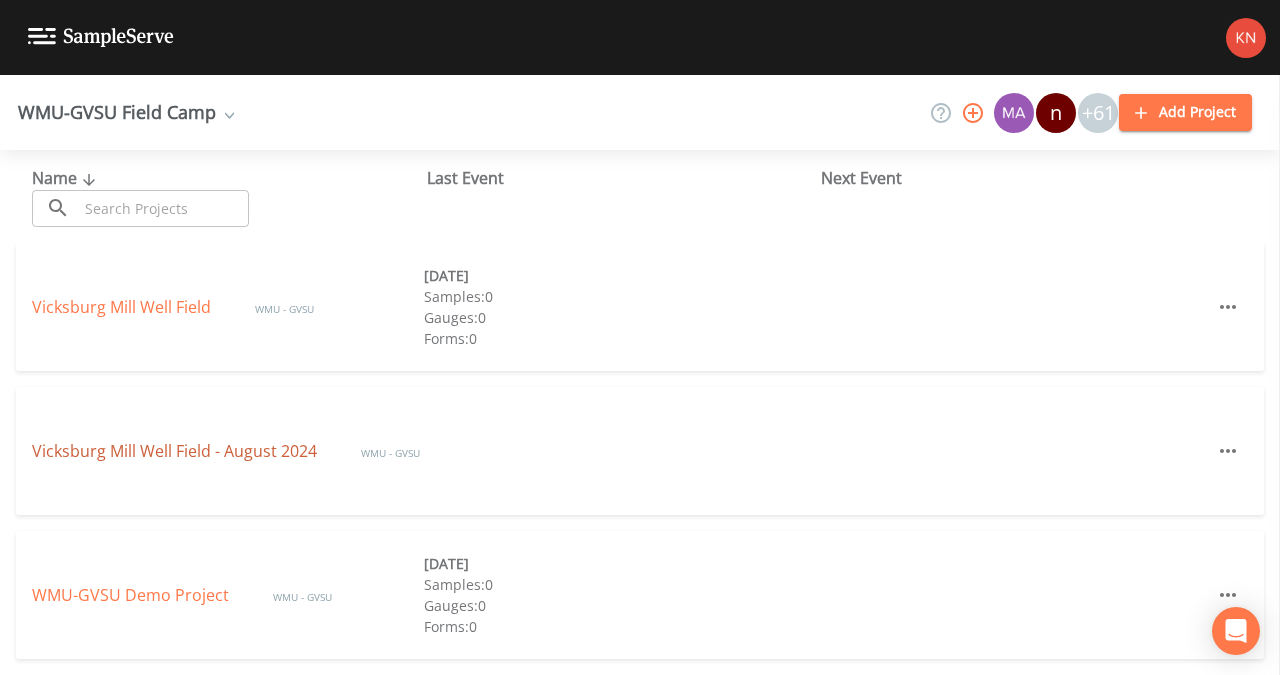click on "Vicksburg Mill Well Field - August 2024" at bounding box center [176, 451] 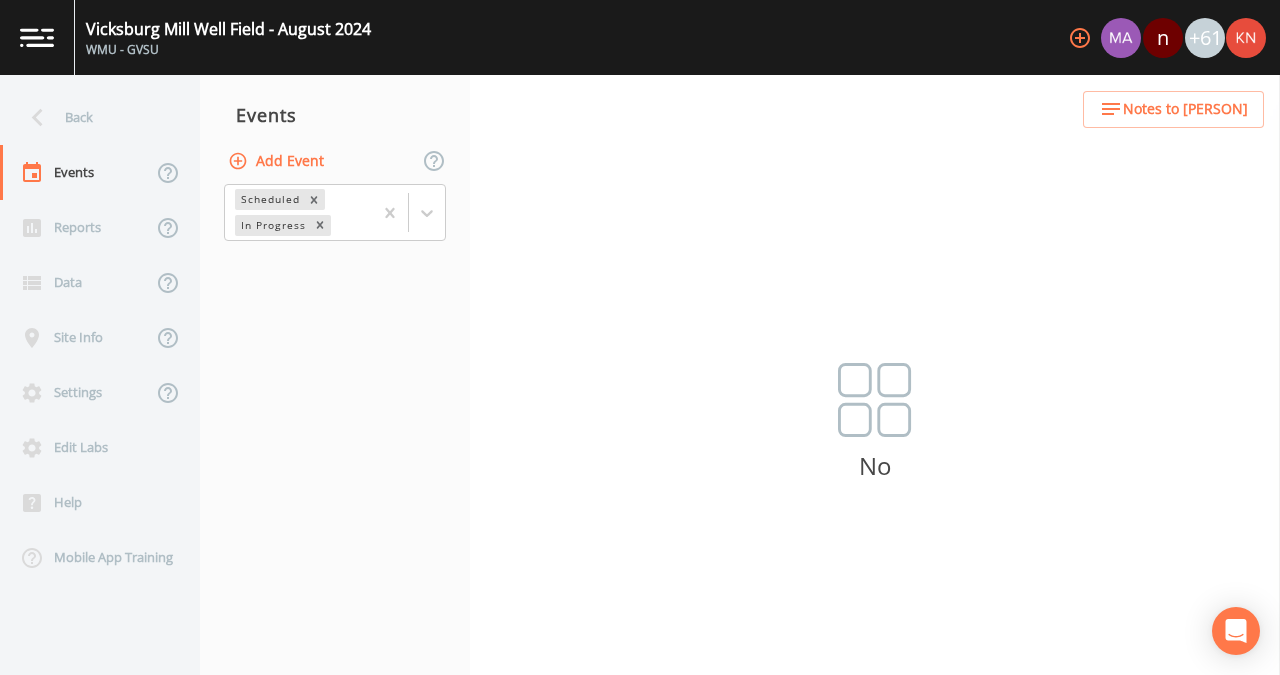 click at bounding box center (875, 400) 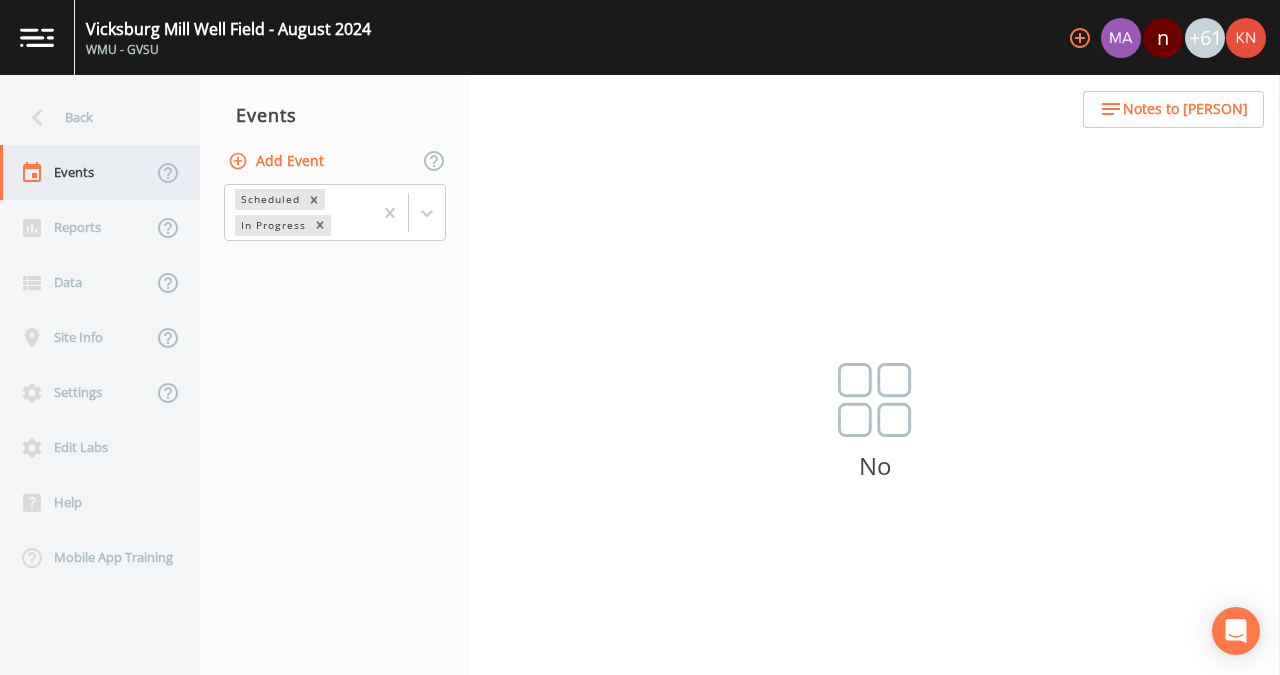 click on "Events" at bounding box center [76, 172] 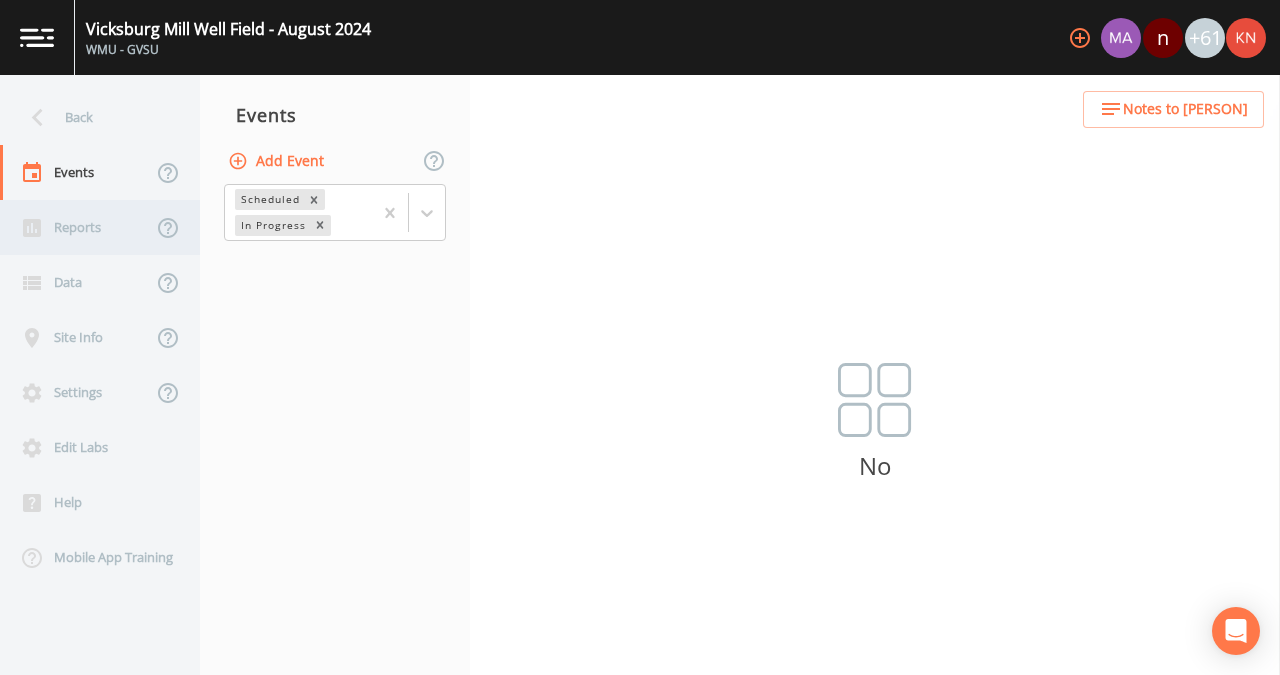 click on "Reports" at bounding box center (76, 227) 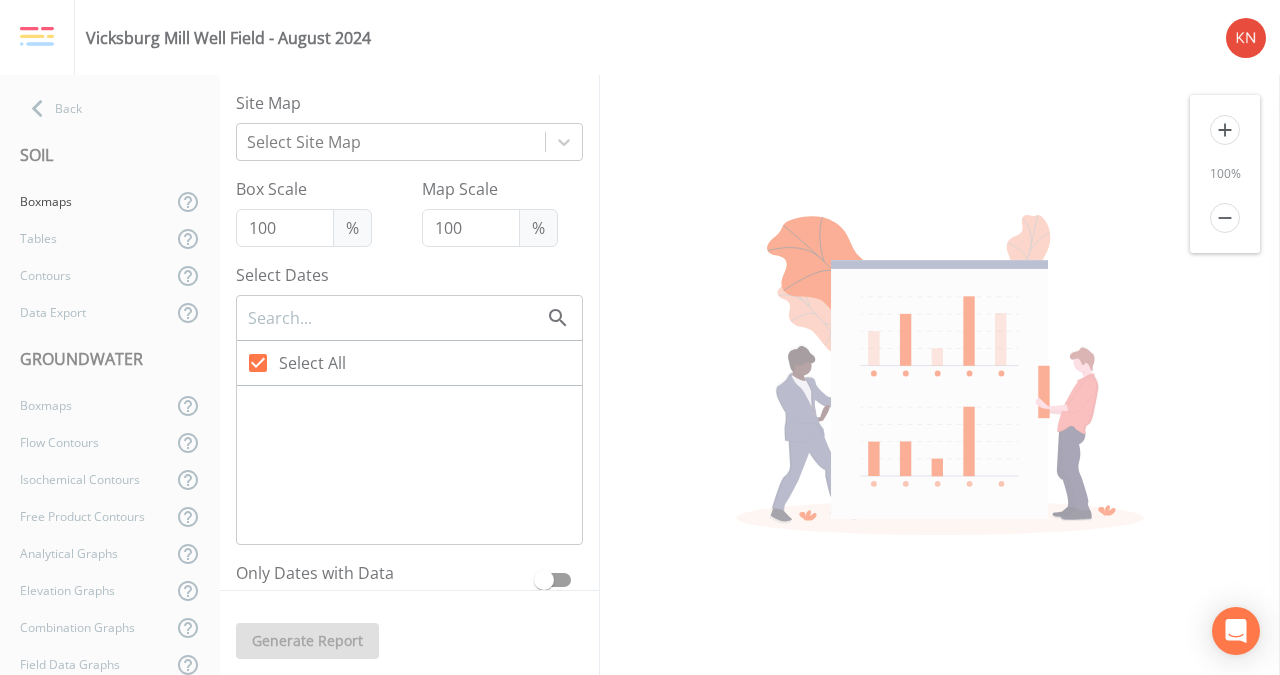 checkbox on "false" 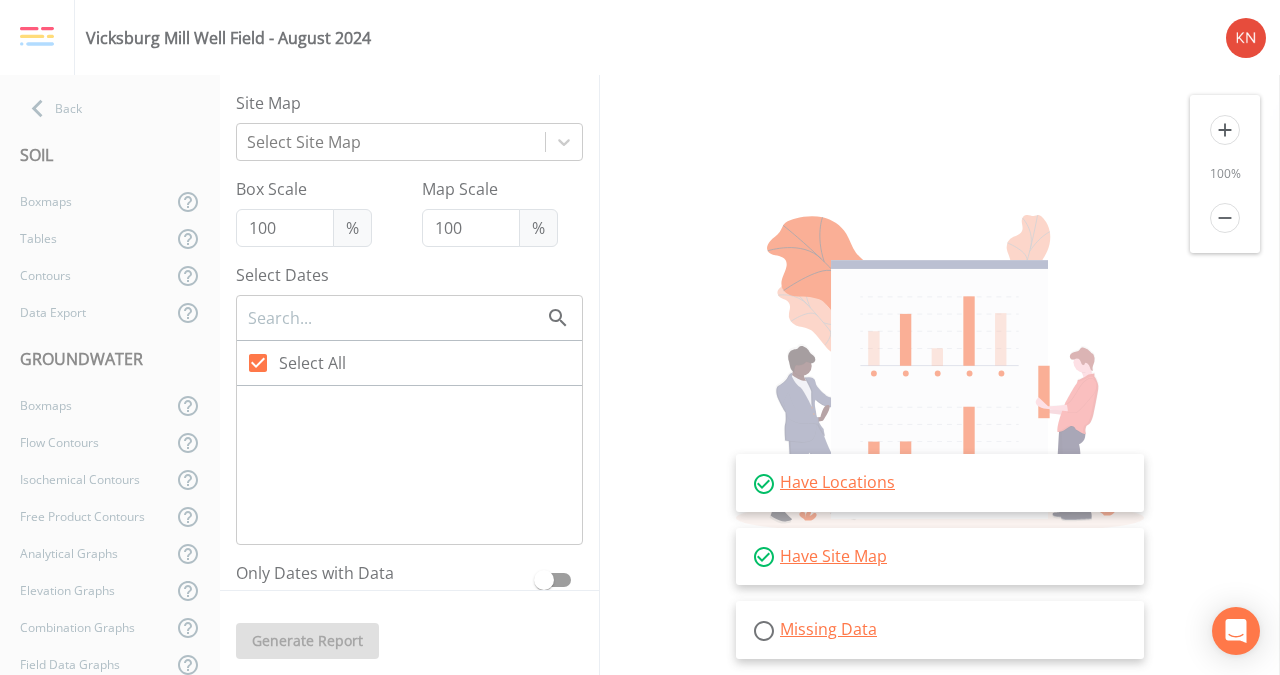 click on "GROUNDWATER" at bounding box center [110, 359] 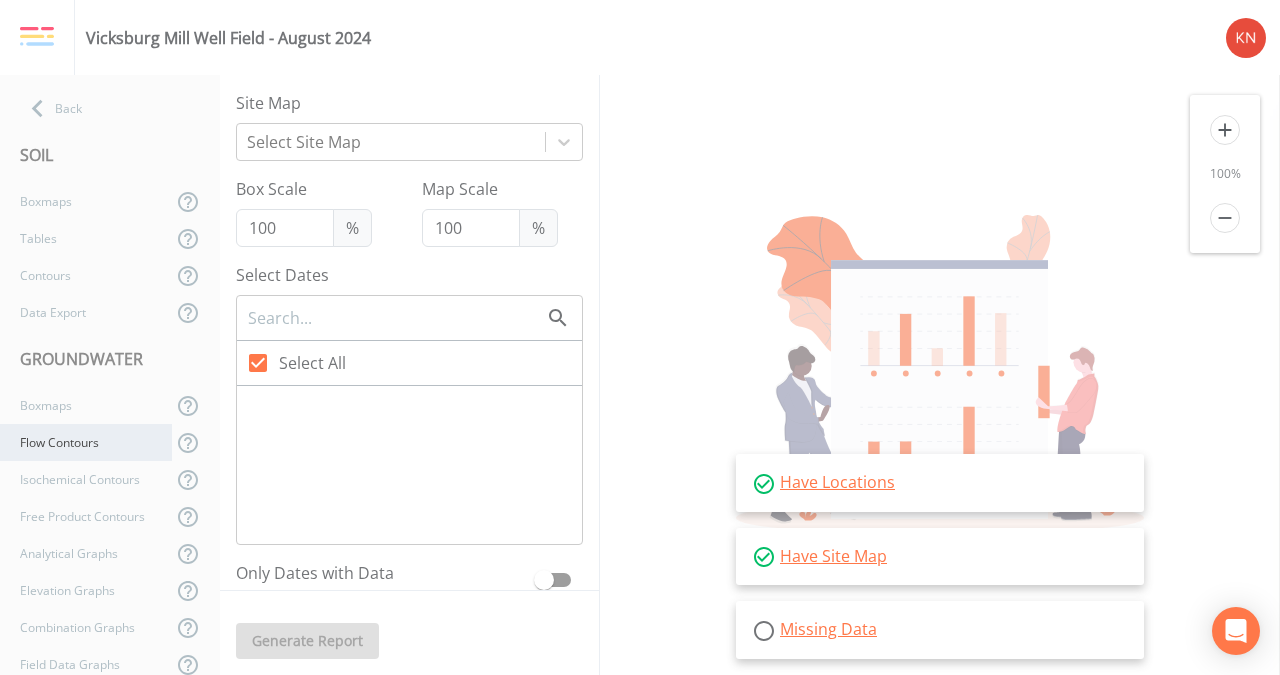 click on "Flow Contours" at bounding box center (86, 442) 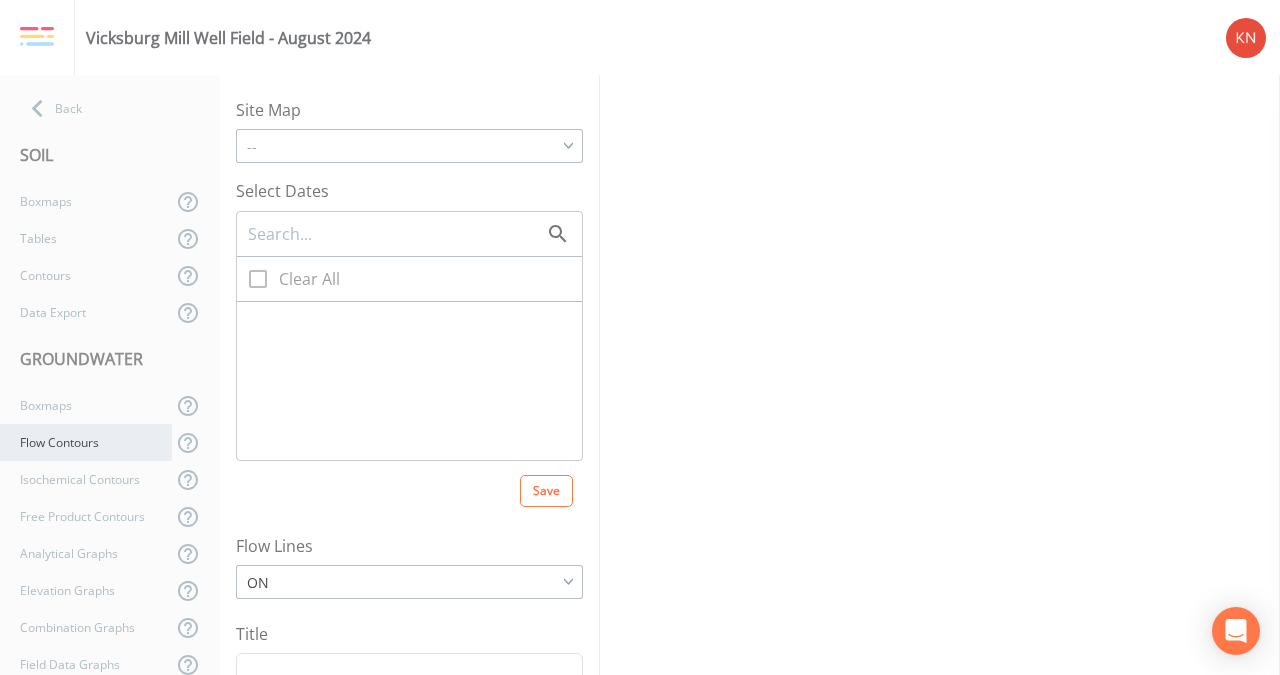 checkbox on "true" 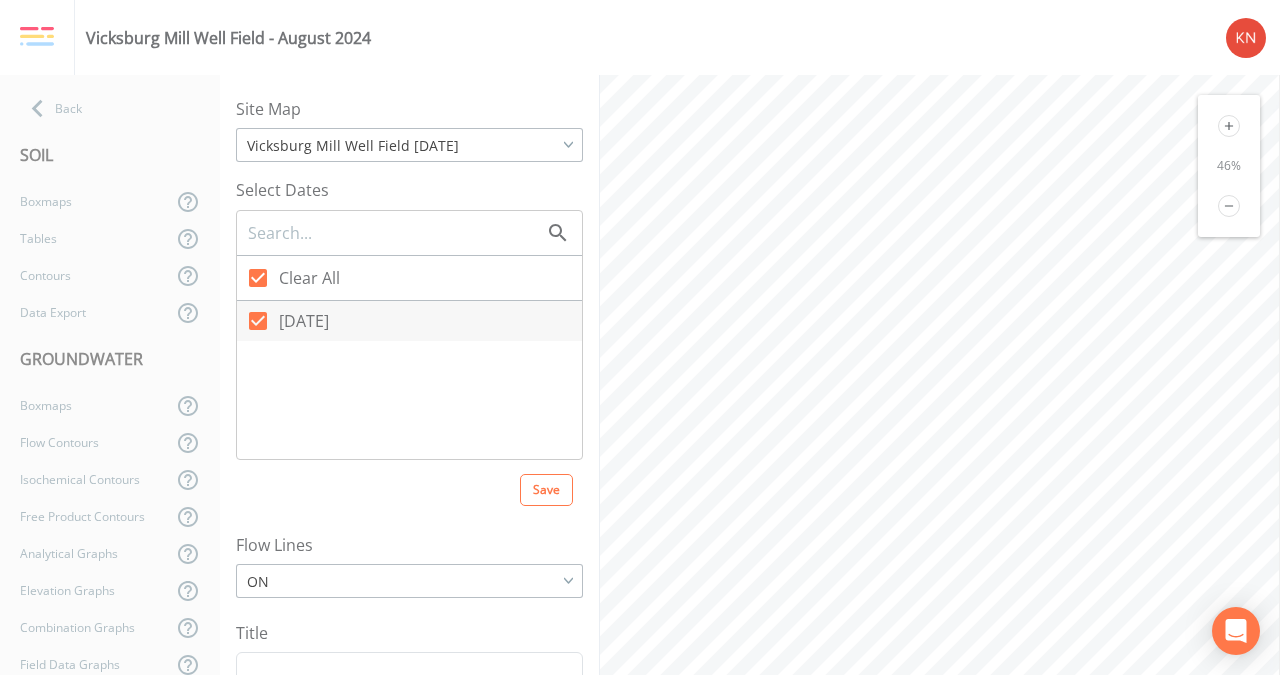 scroll, scrollTop: 0, scrollLeft: 0, axis: both 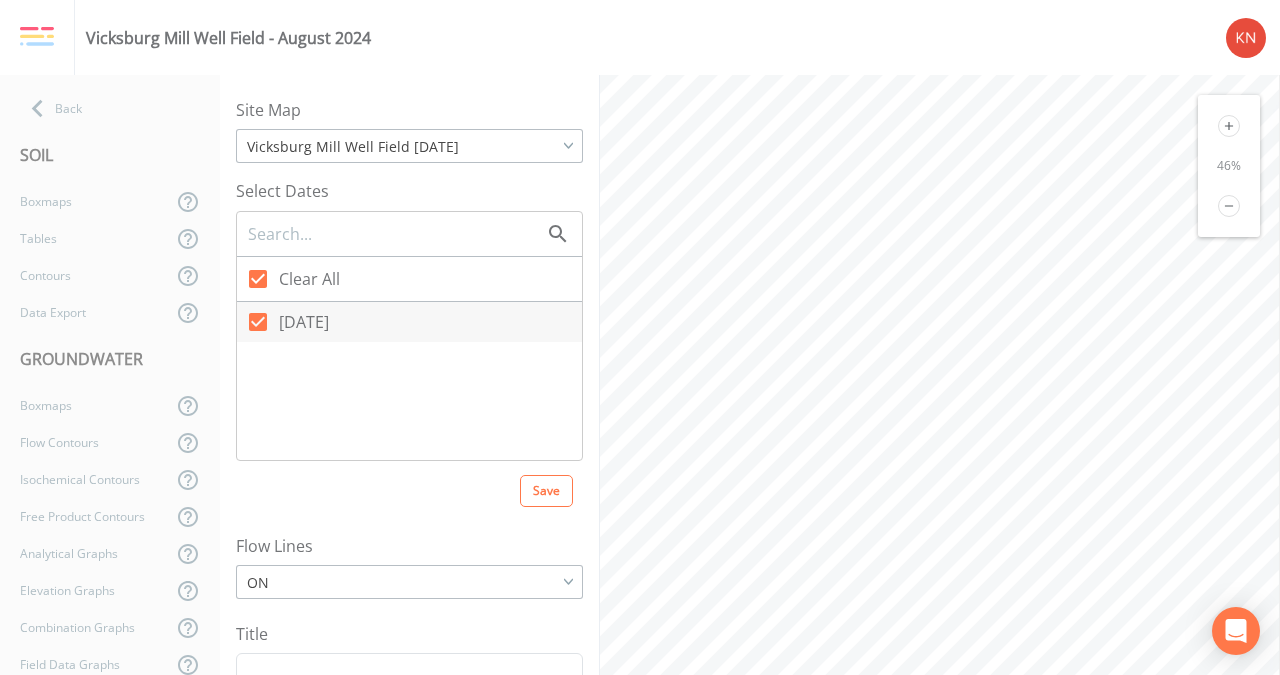 click on "[DATE]" at bounding box center [409, 322] 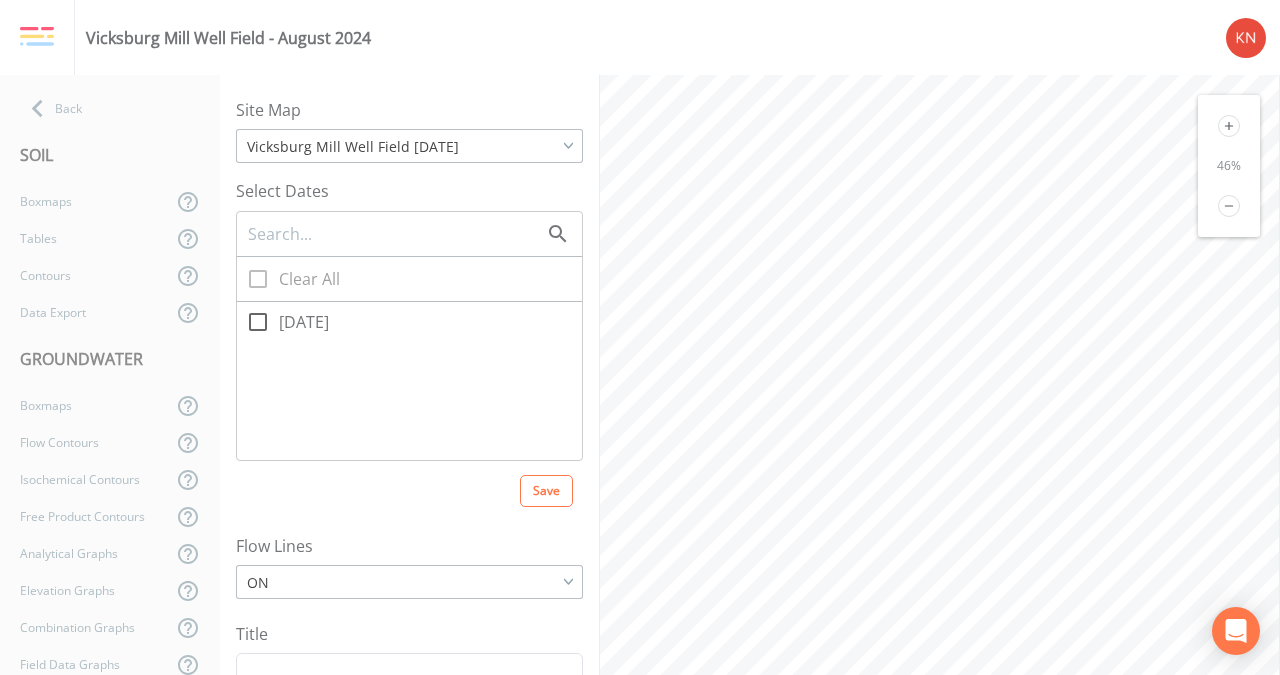 click on "[DATE]" at bounding box center [409, 322] 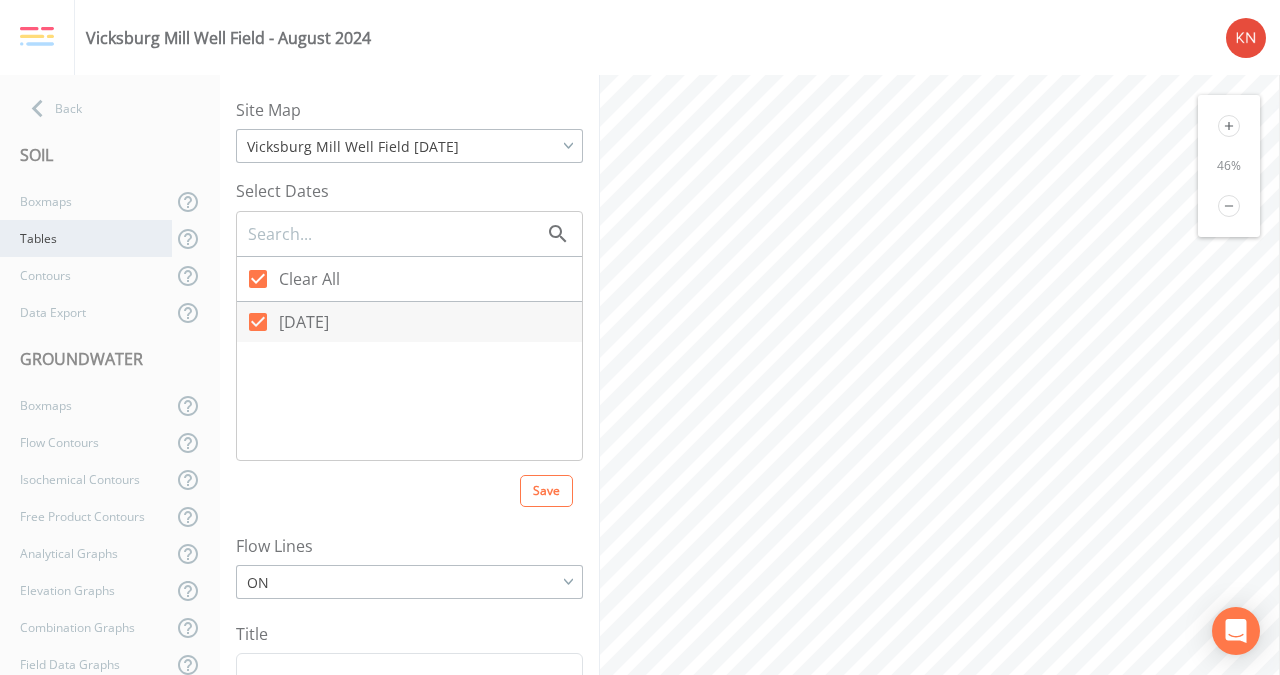 click on "Tables" at bounding box center [86, 238] 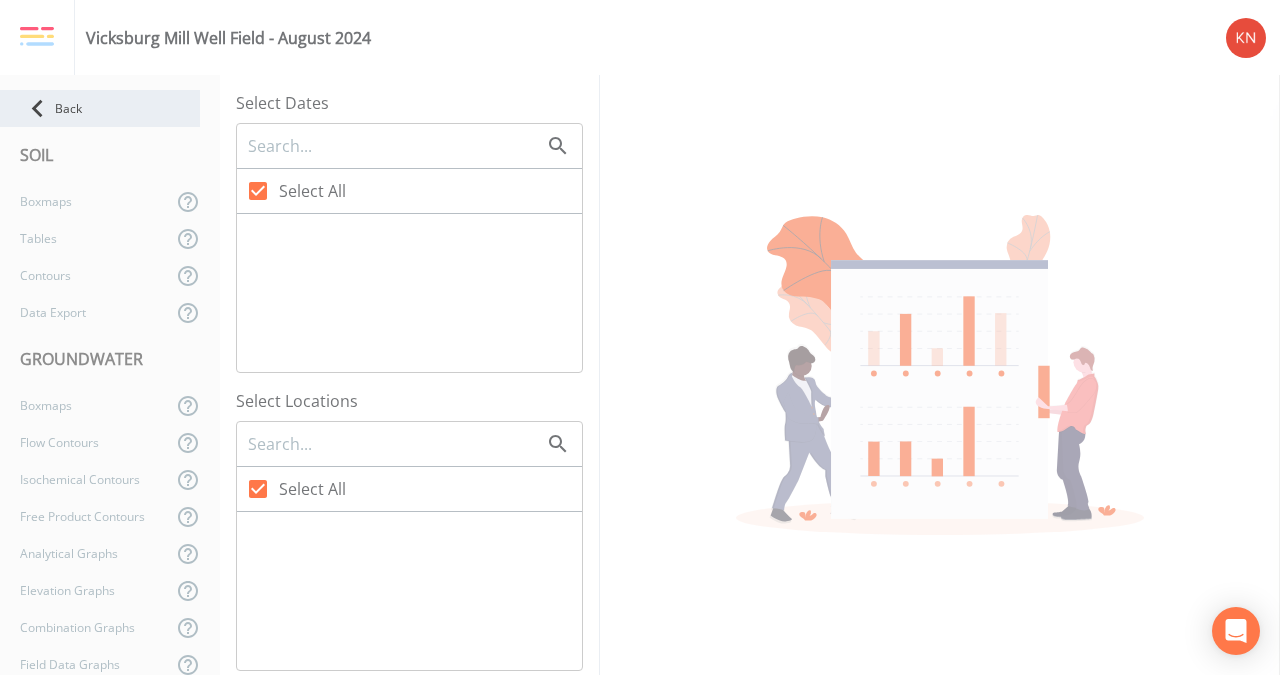 click 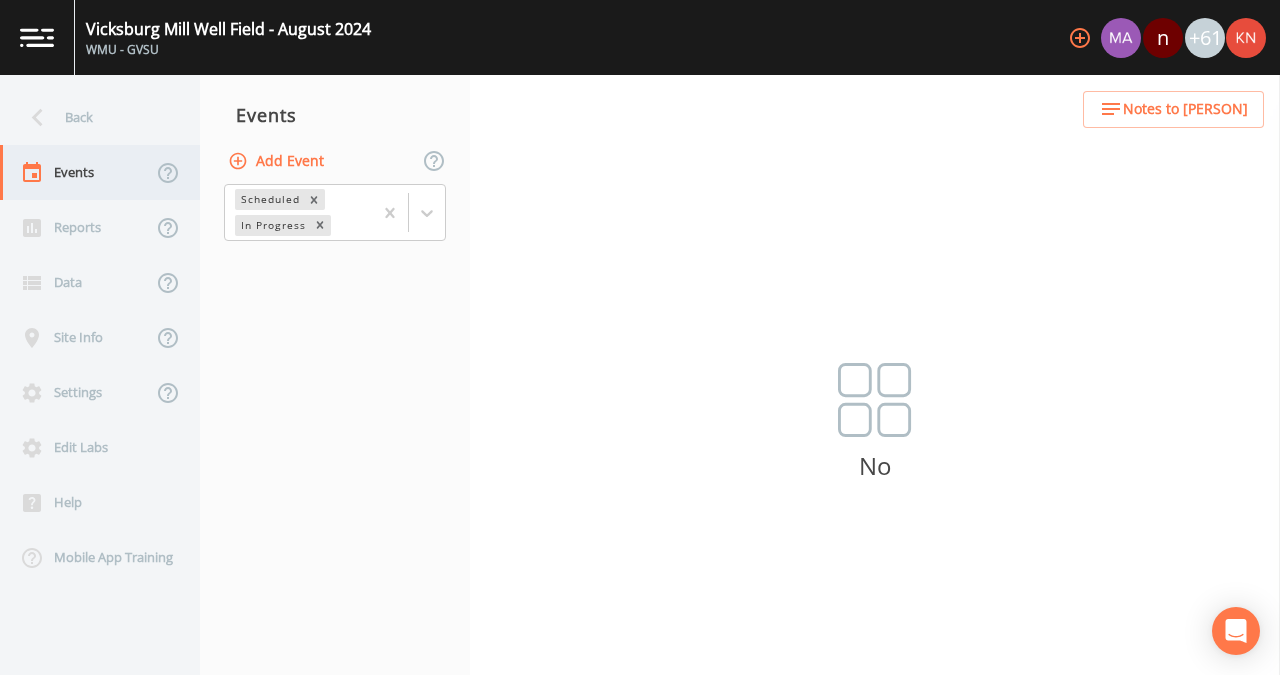 click on "Events" at bounding box center [76, 172] 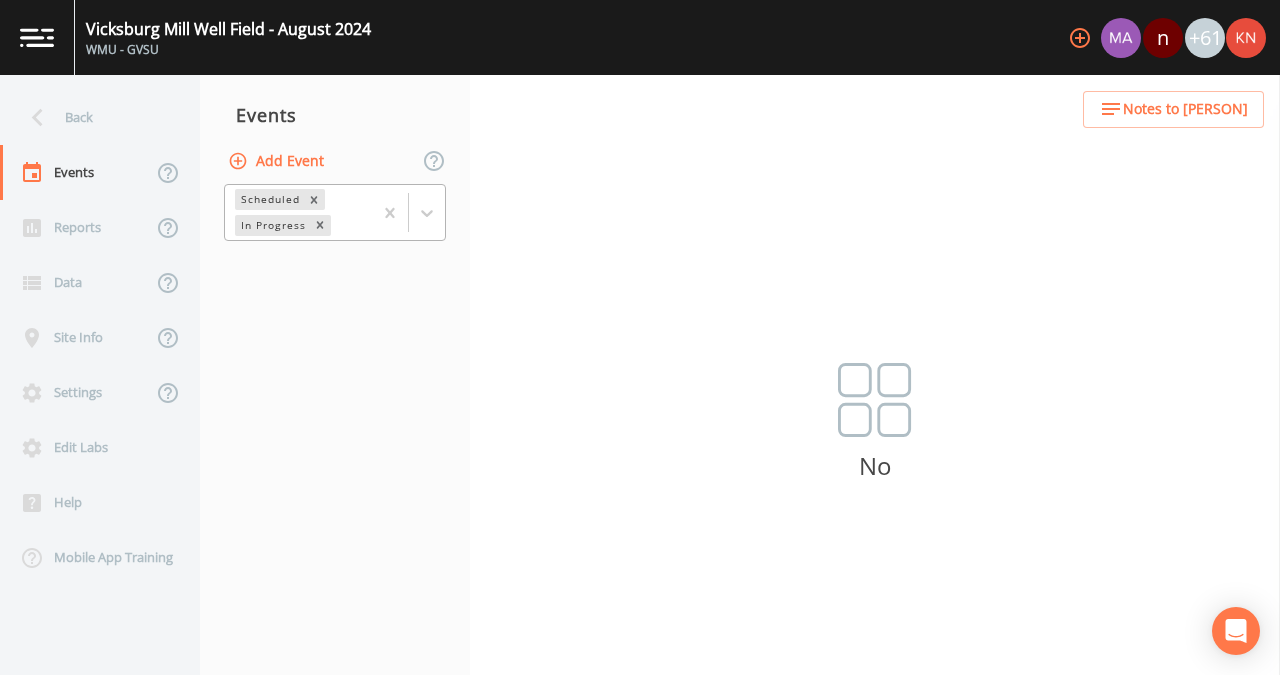 click on "Scheduled" at bounding box center [269, 199] 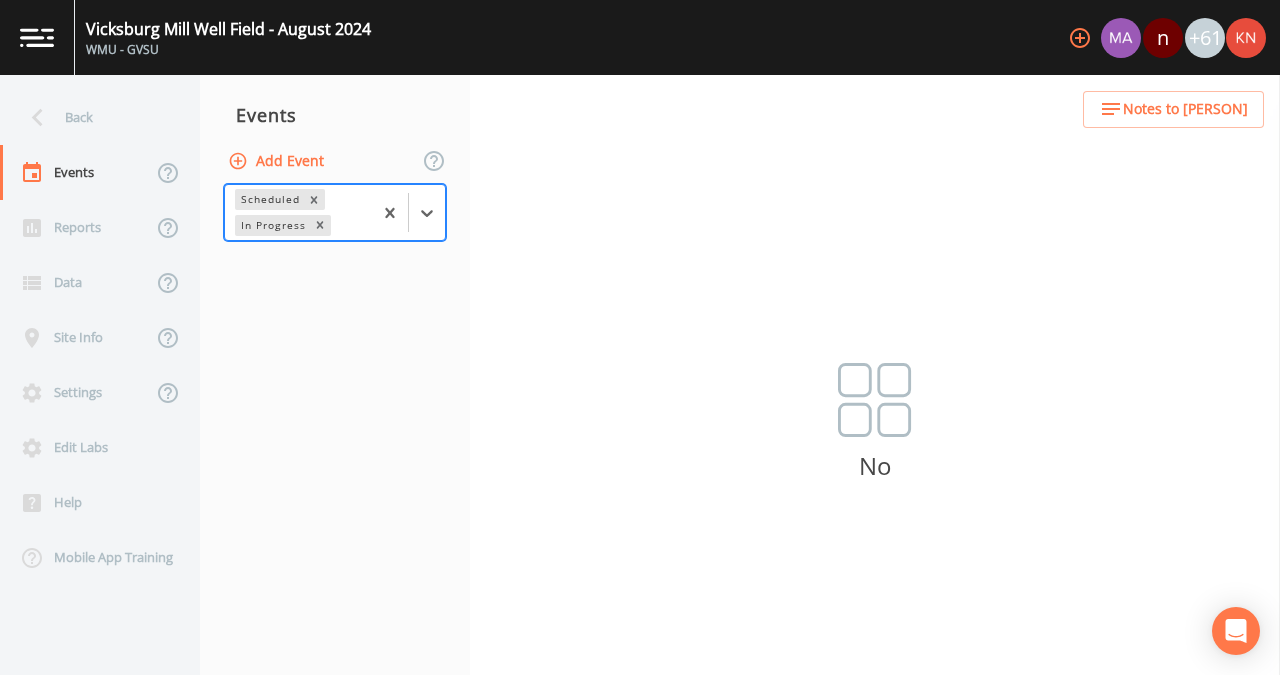 click on "In Progress" at bounding box center (272, 225) 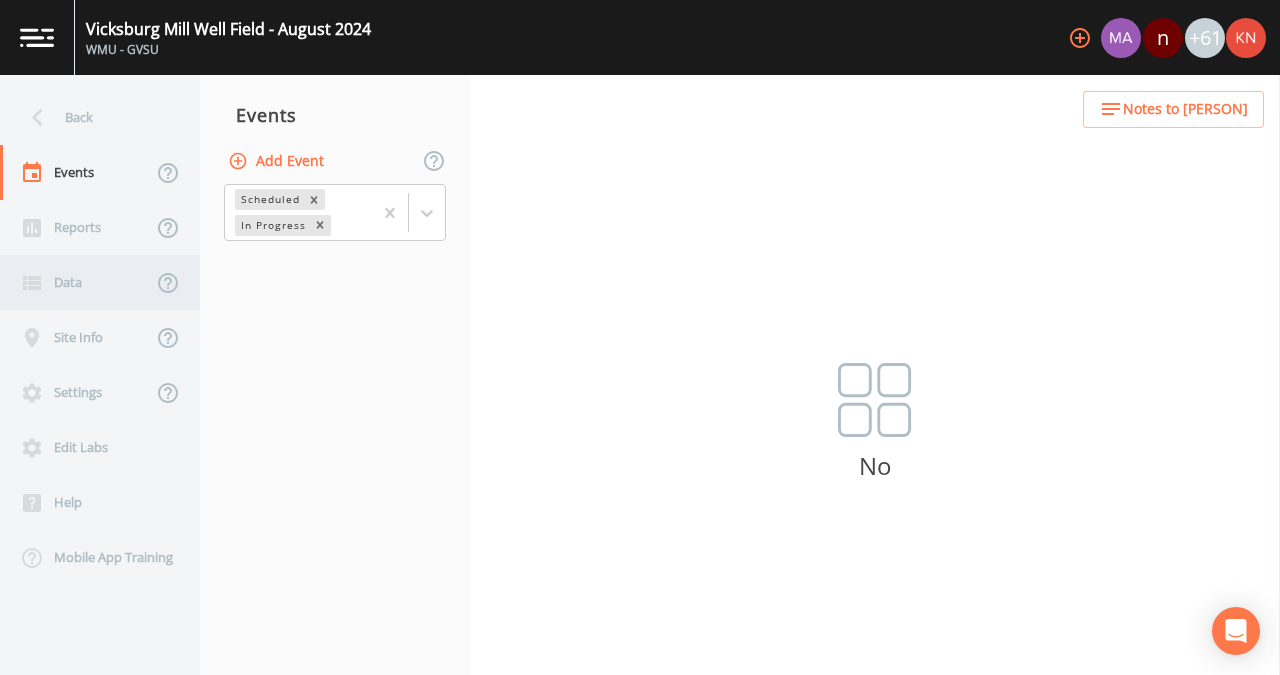 click on "Data" at bounding box center [76, 282] 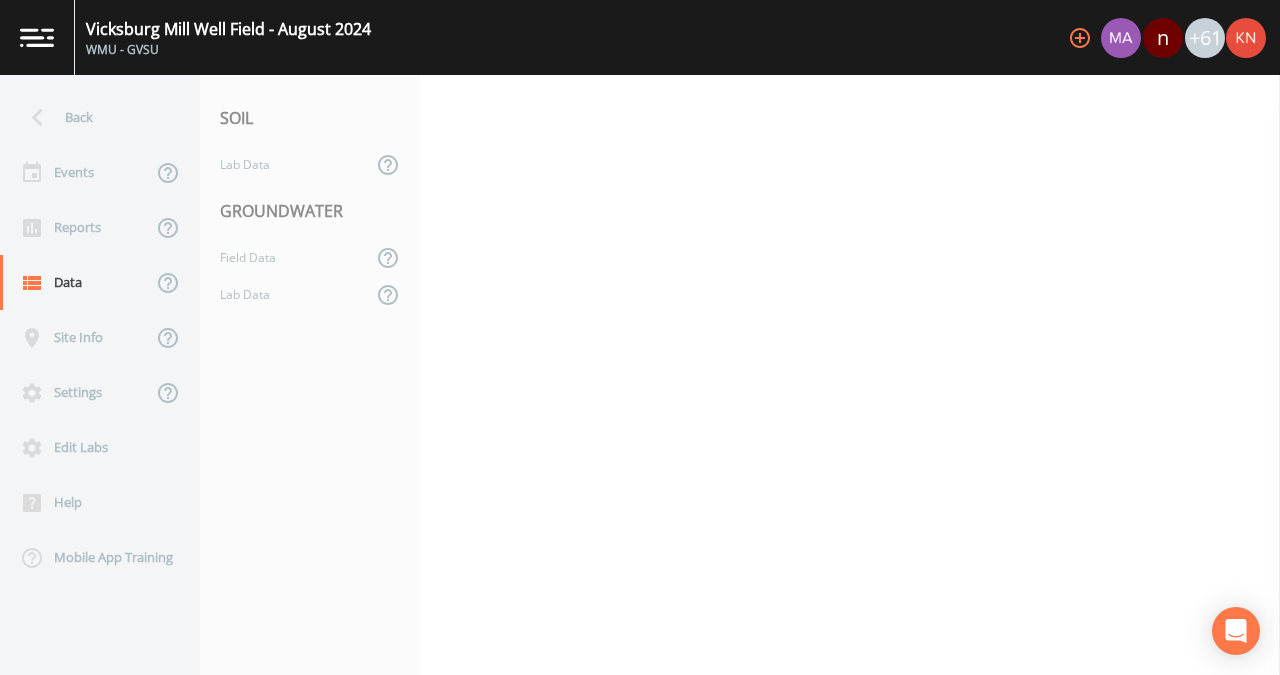 click on "GROUNDWATER" at bounding box center [310, 211] 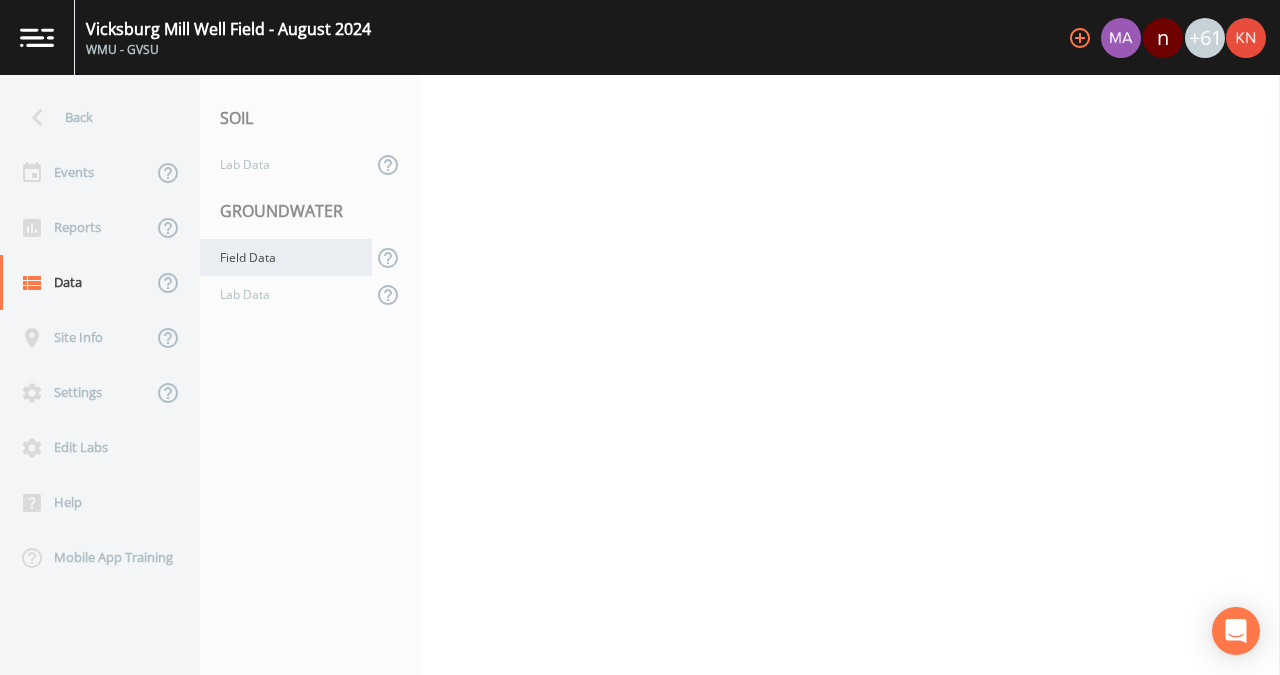 click on "Field Data" at bounding box center (286, 257) 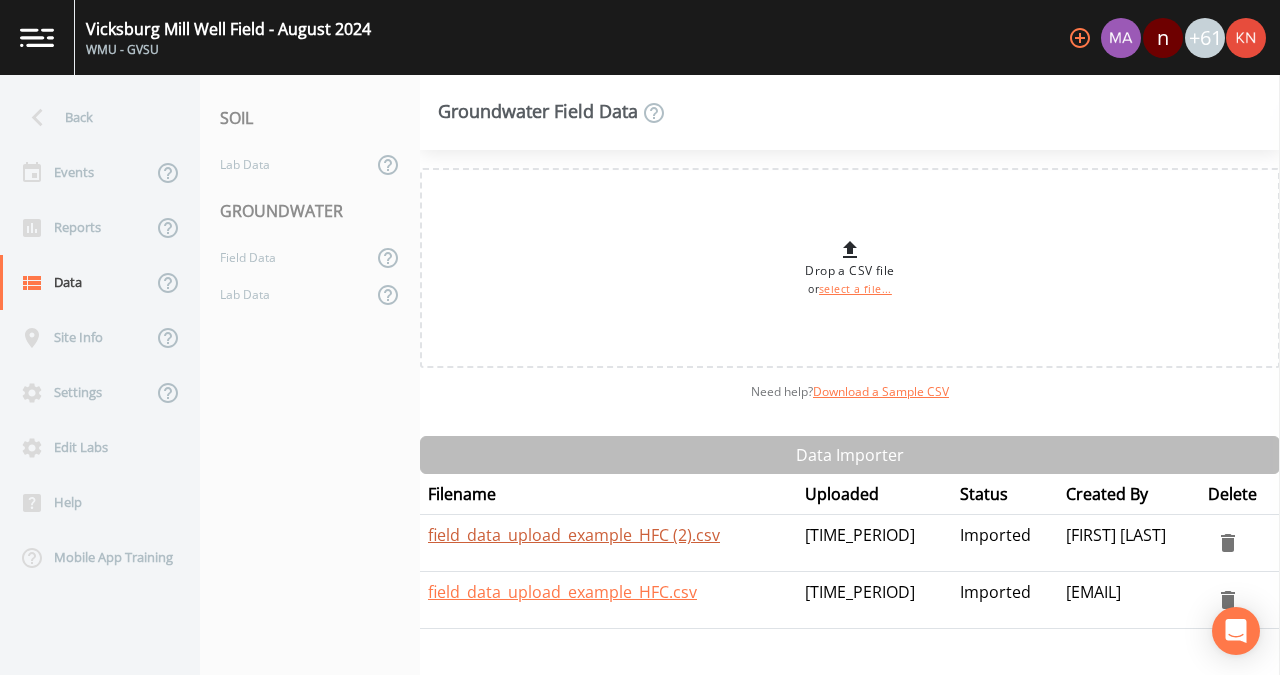 click on "field_data_upload_example_HFC (2).csv" at bounding box center (574, 535) 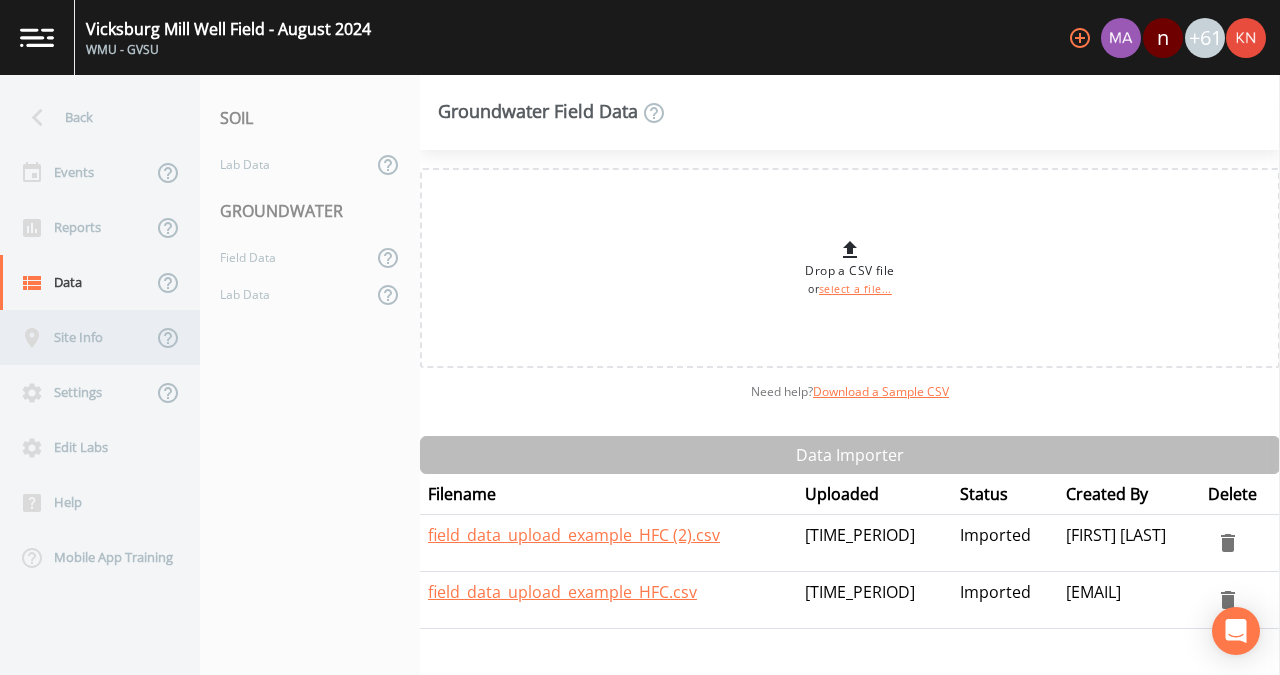 click on "Site Info" at bounding box center (76, 337) 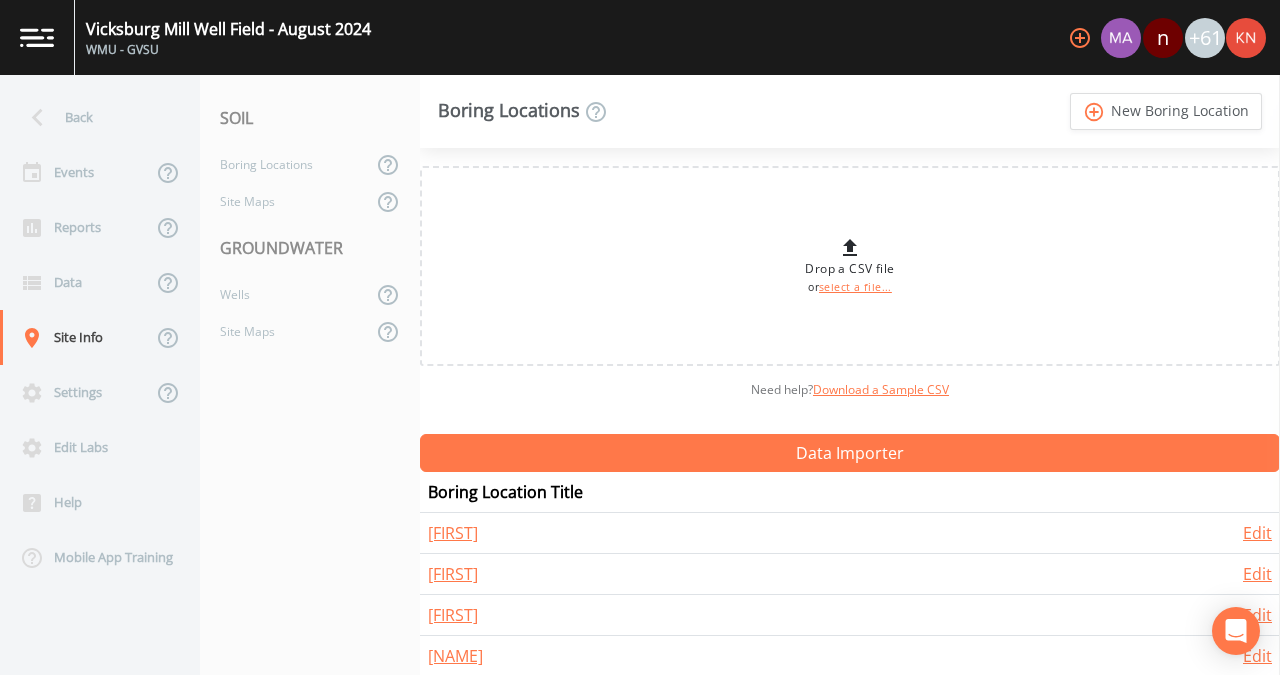 scroll, scrollTop: 177, scrollLeft: 0, axis: vertical 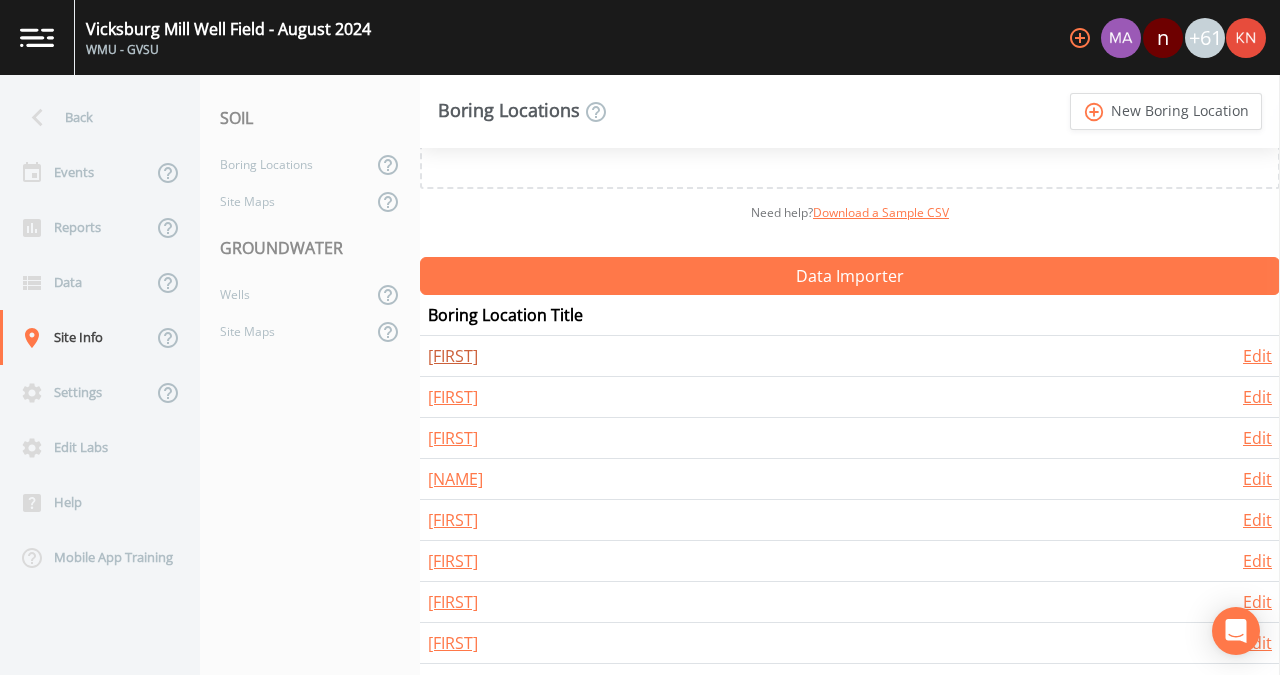 click on "[FIRST]" at bounding box center (453, 356) 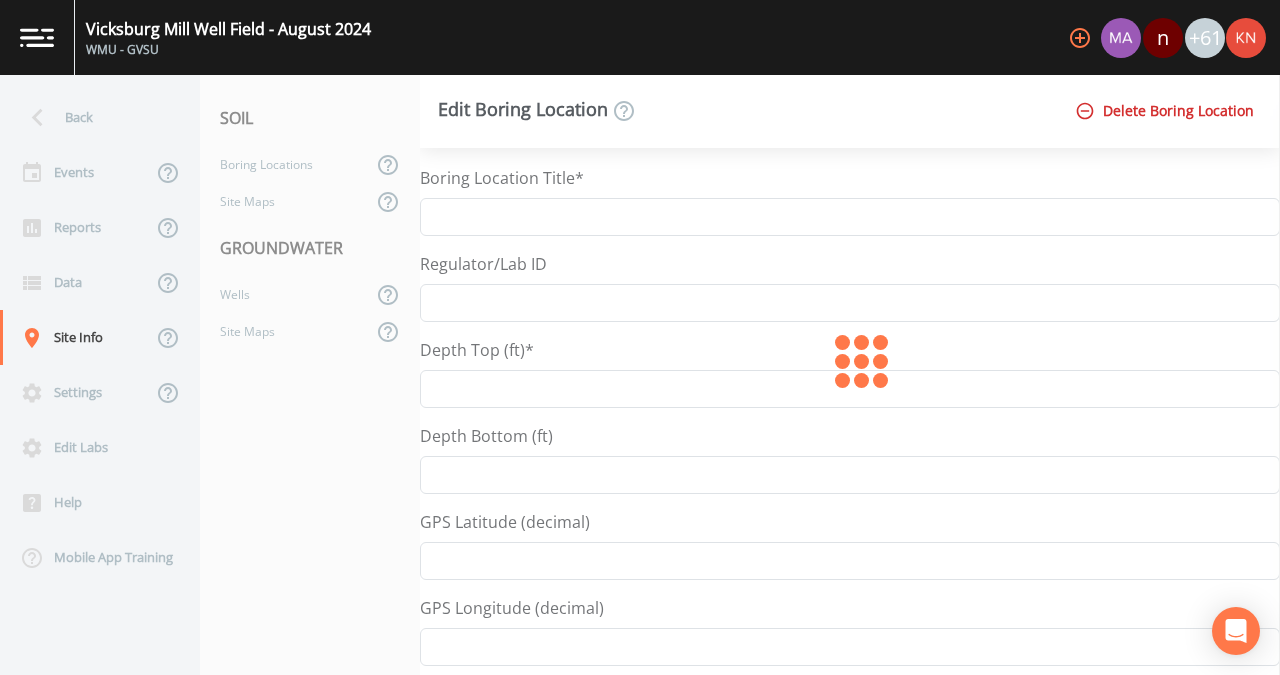 type on "[FIRST]" 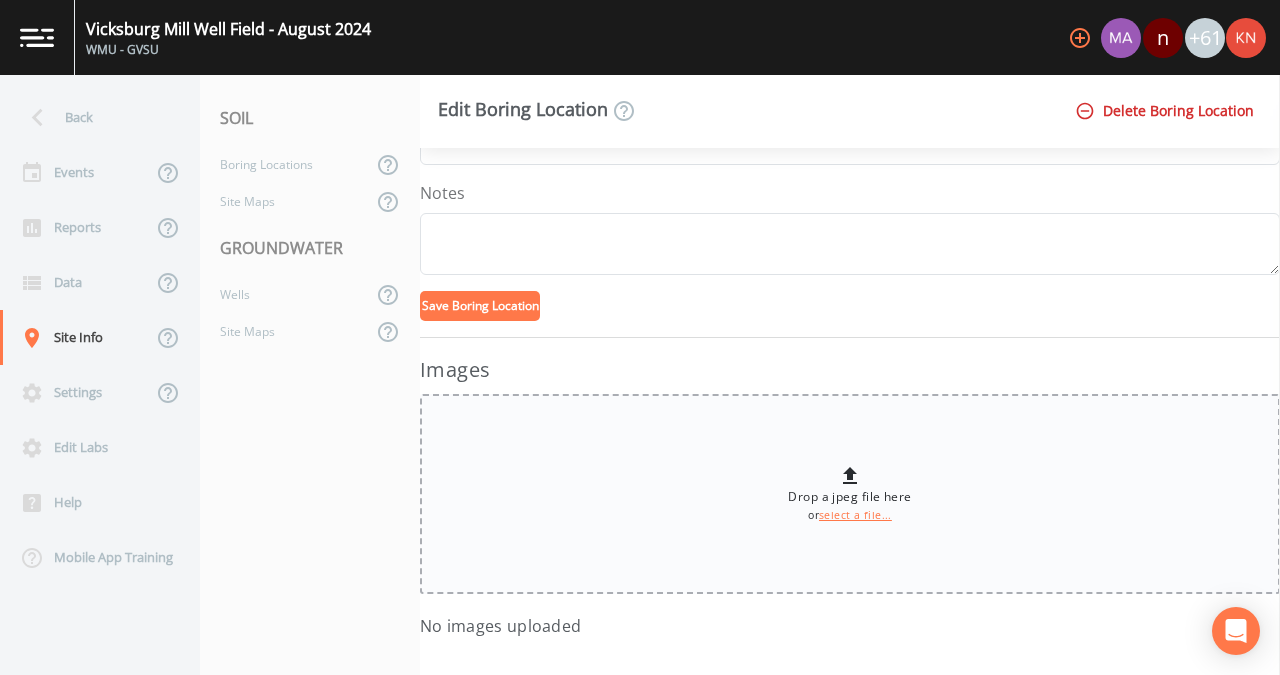 scroll, scrollTop: 0, scrollLeft: 0, axis: both 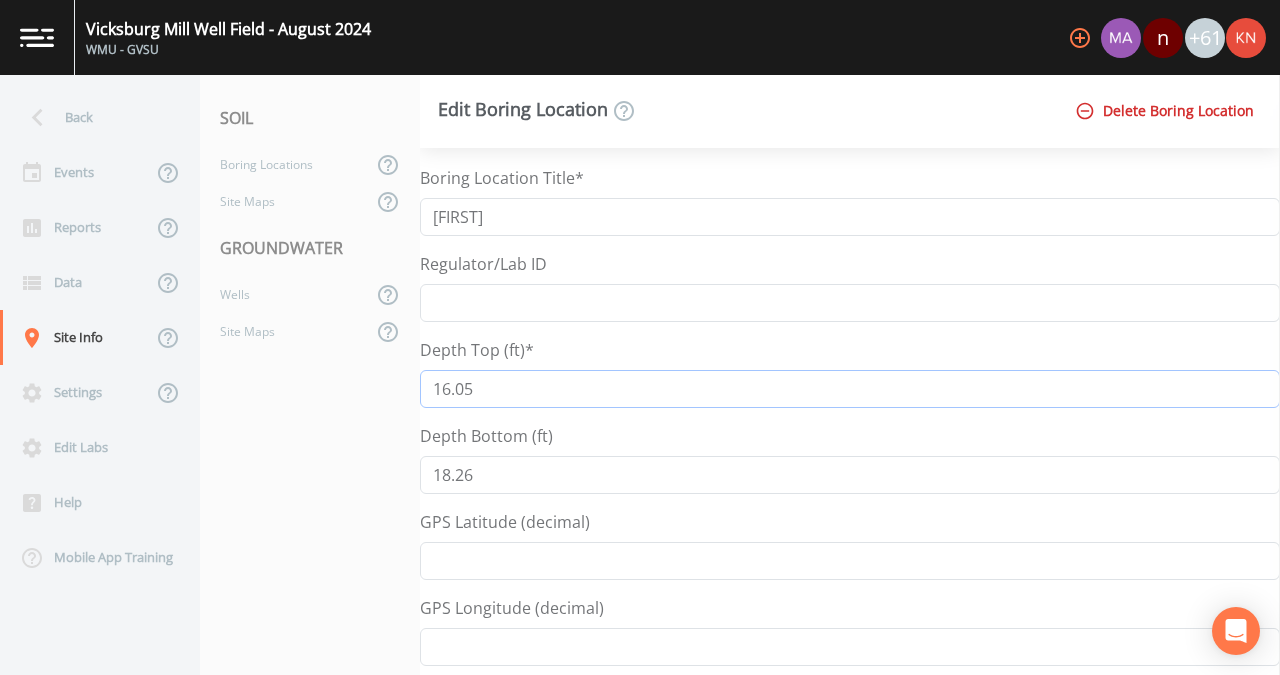 click on "16.05" at bounding box center [850, 389] 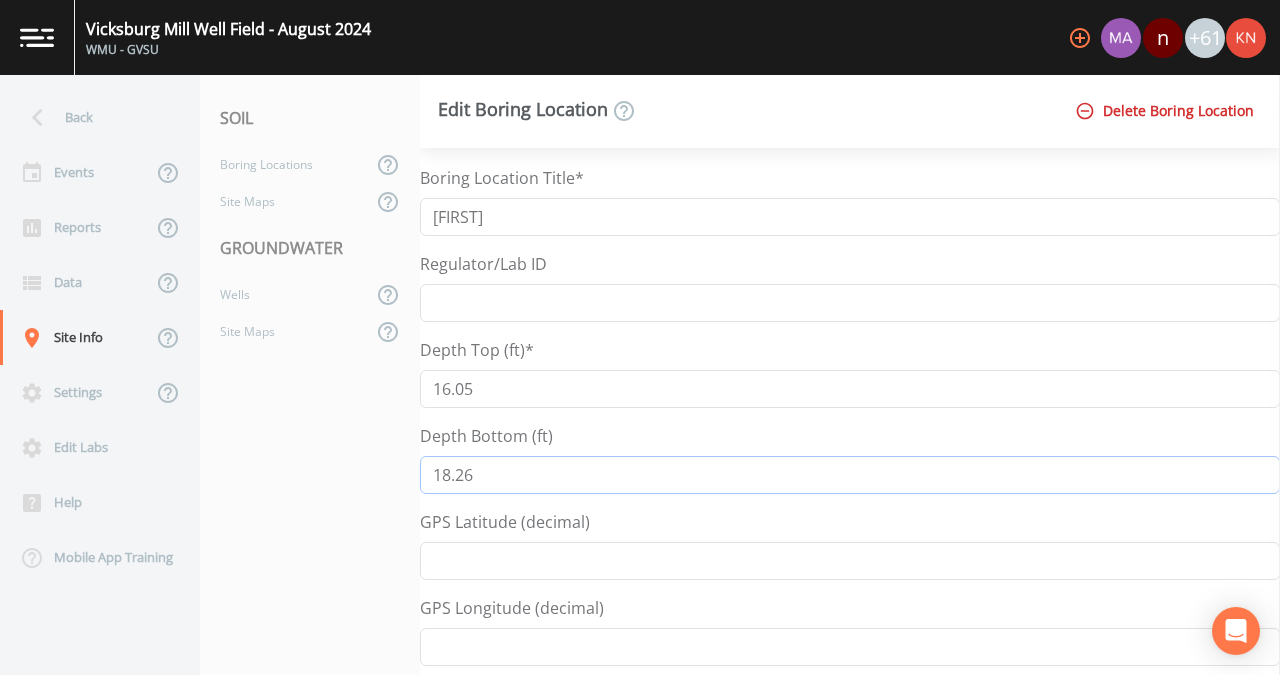 click on "18.26" at bounding box center [850, 475] 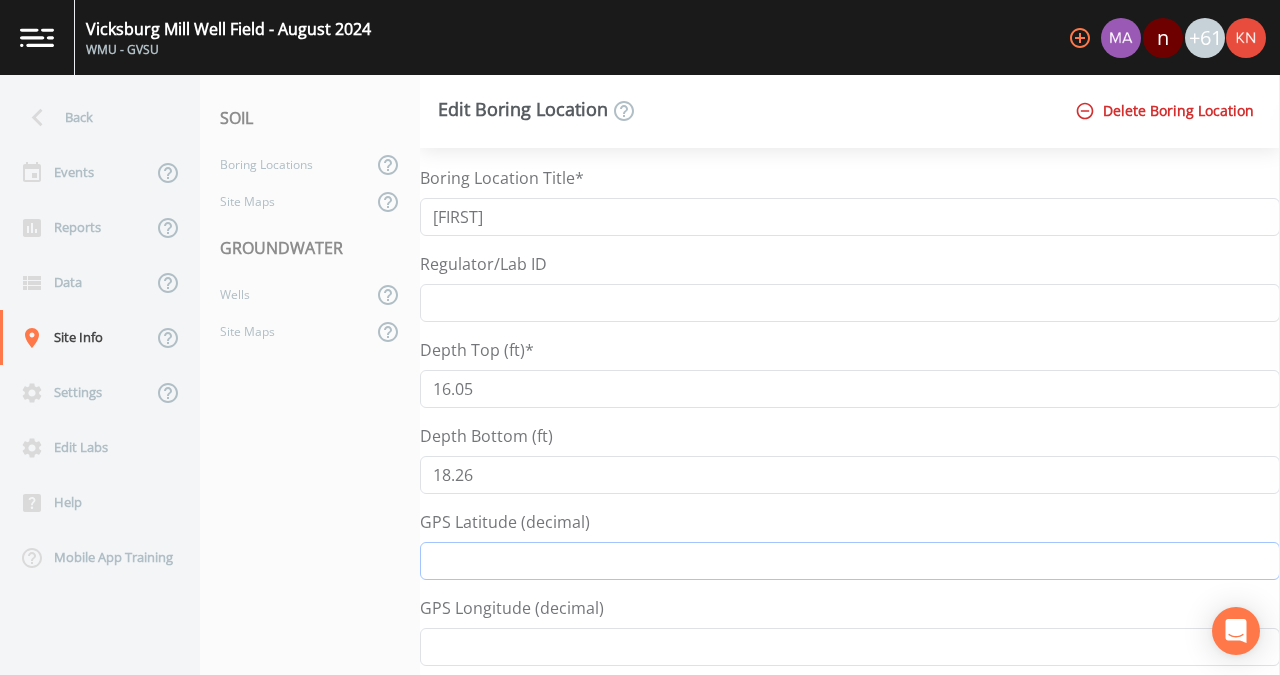 click on "[COORDINATES]" at bounding box center (850, 561) 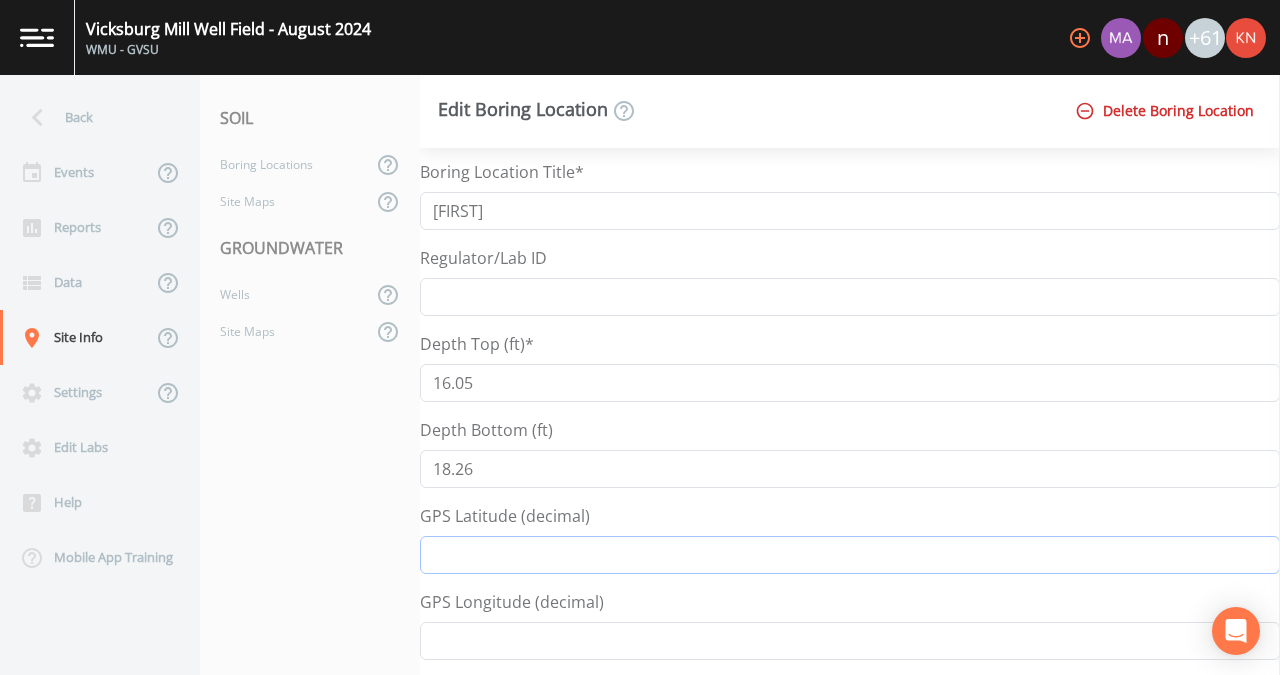 scroll, scrollTop: 0, scrollLeft: 0, axis: both 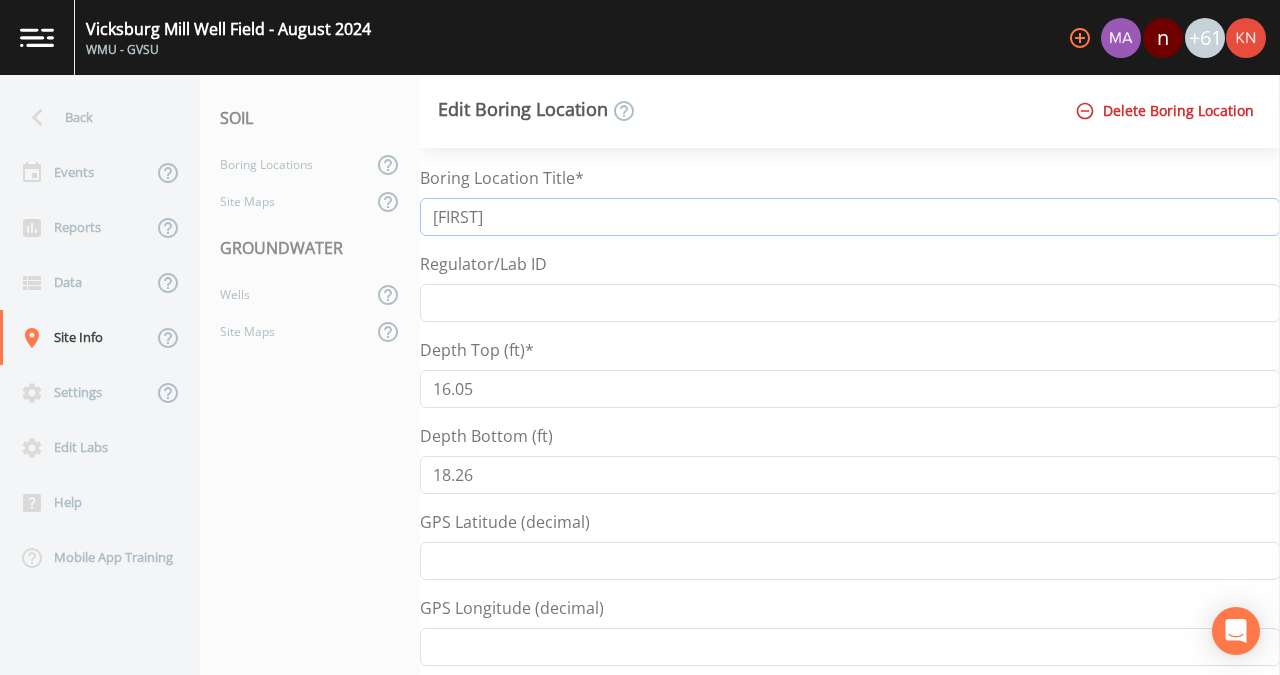 click on "[FIRST]" at bounding box center [850, 217] 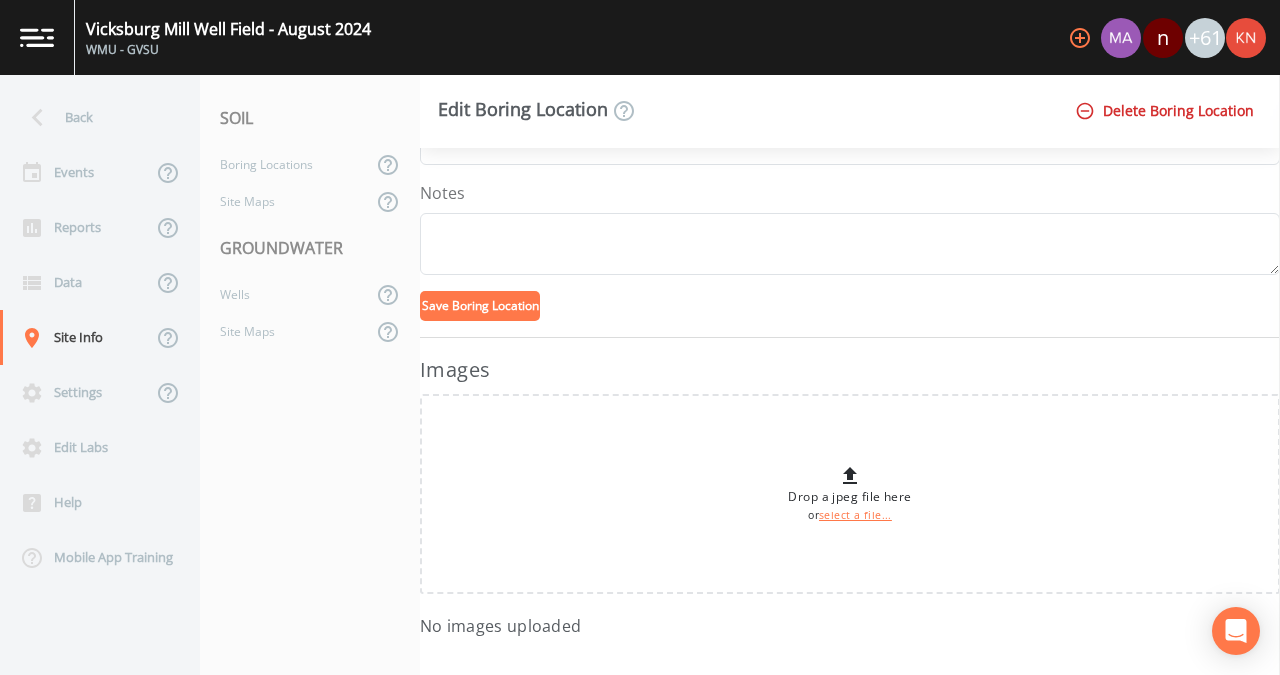 scroll, scrollTop: 0, scrollLeft: 0, axis: both 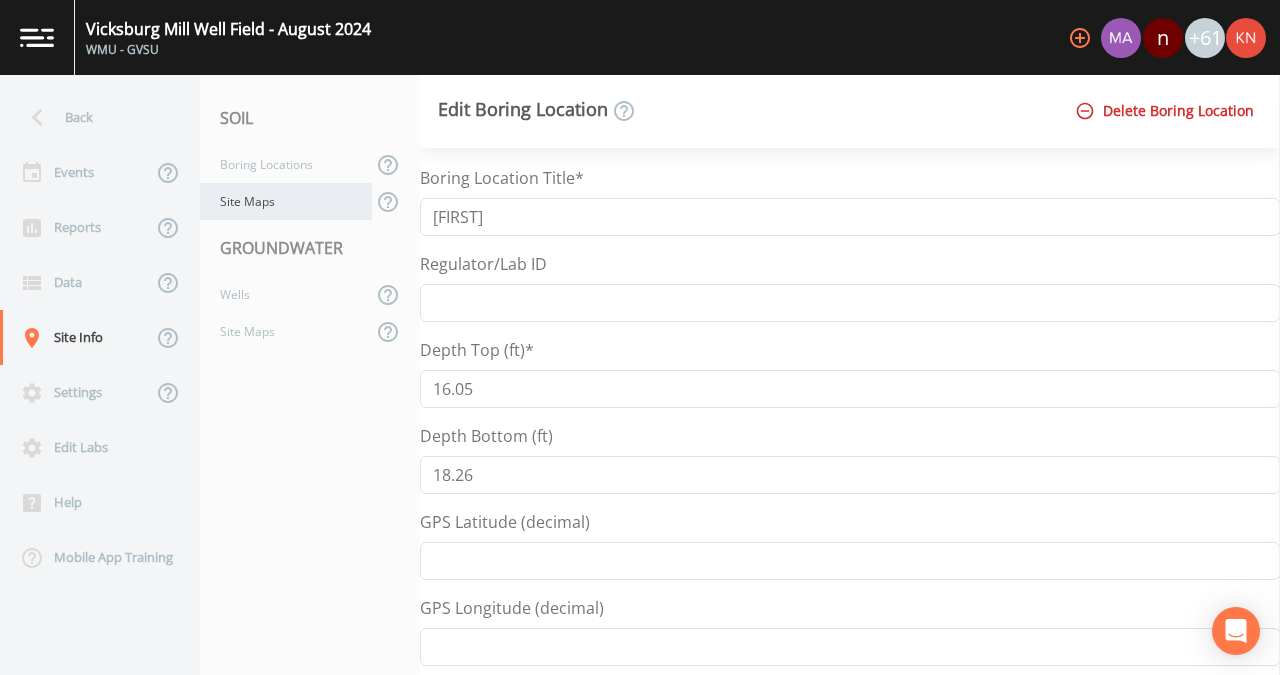 click on "Site Maps" at bounding box center [286, 201] 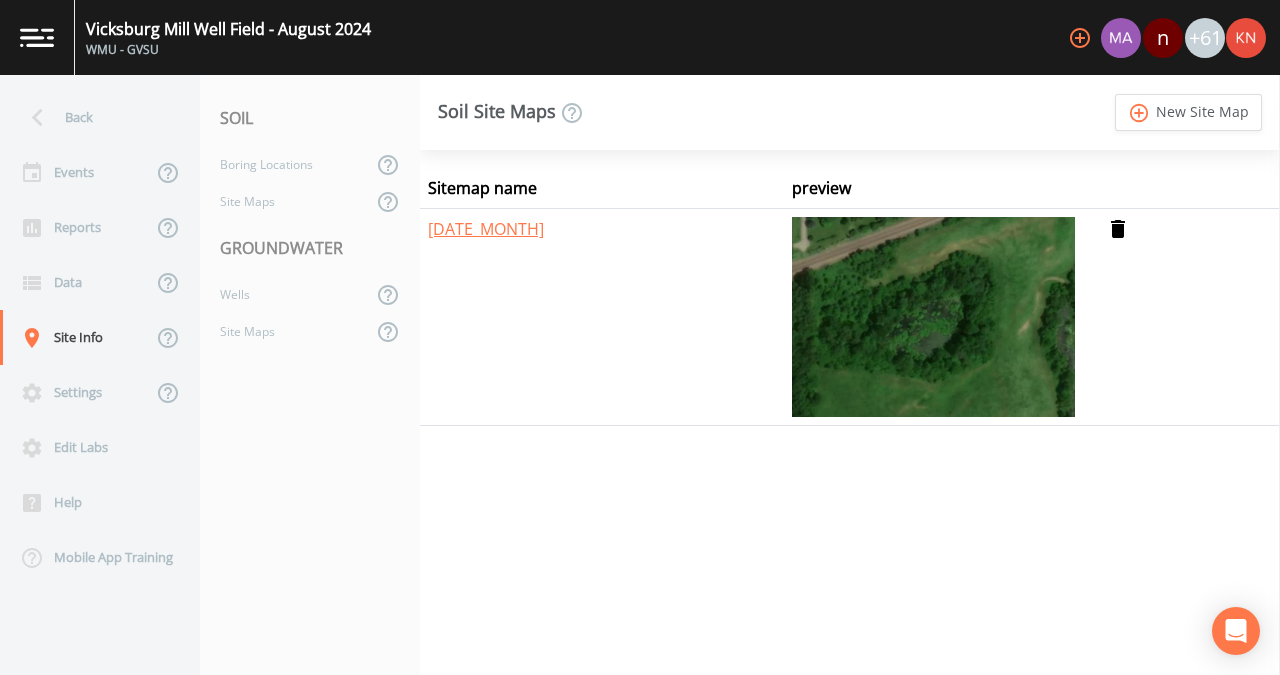 click at bounding box center (933, 317) 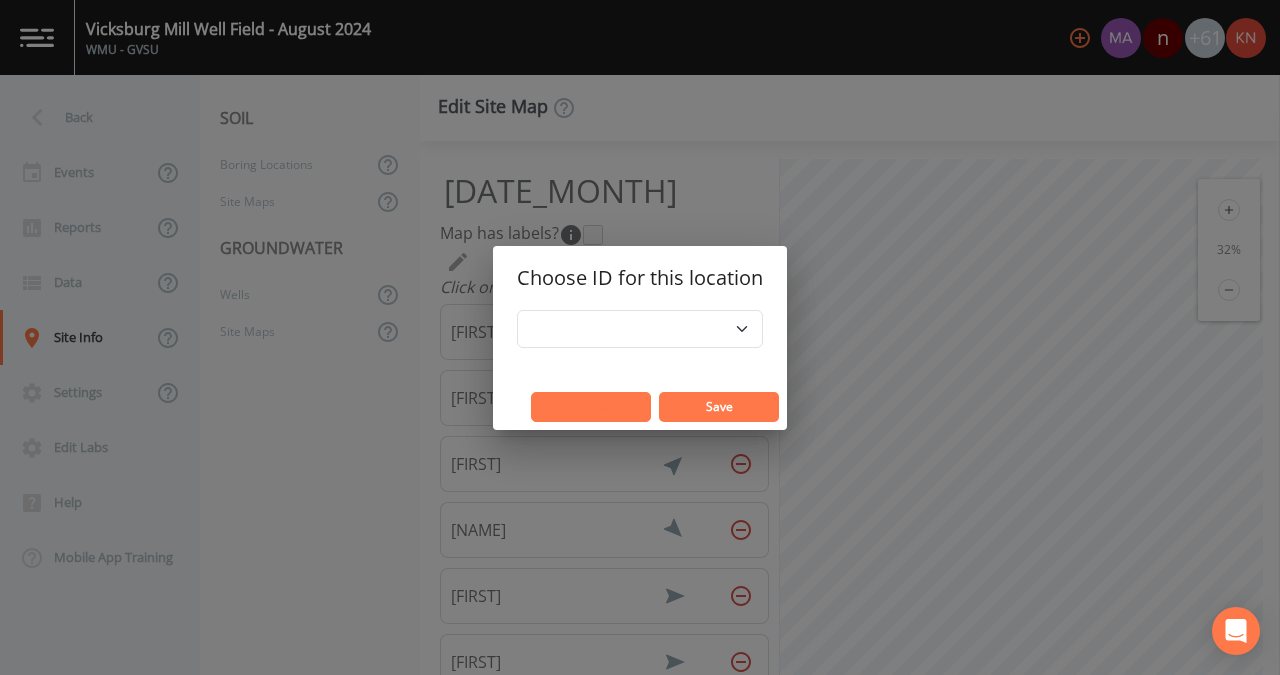click on "Cancel" at bounding box center (591, 407) 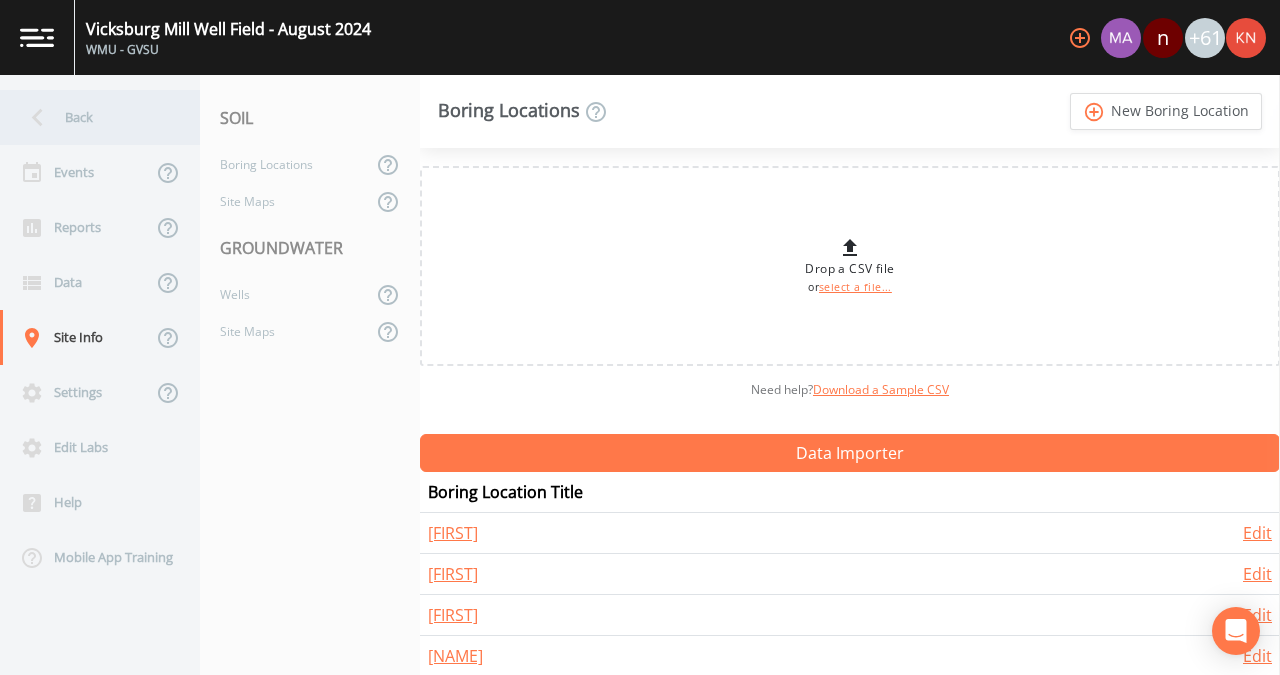 click 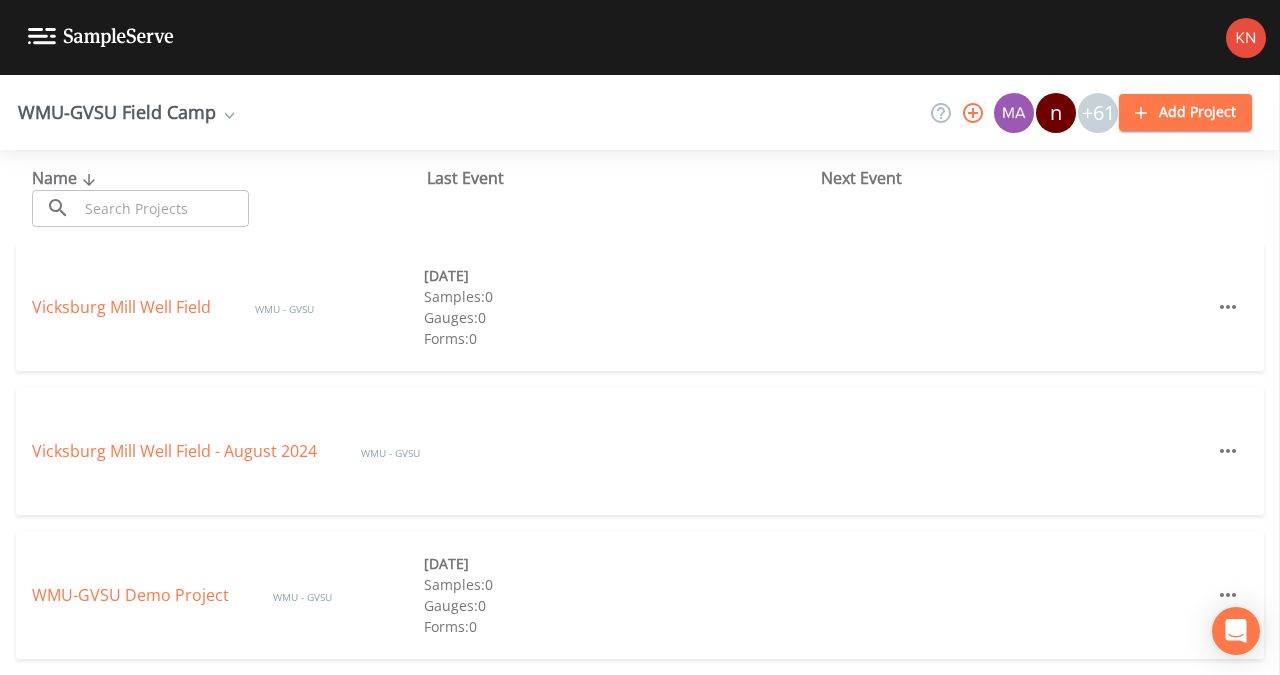 click on "WMU-GVSU Field Camp" at bounding box center [126, 112] 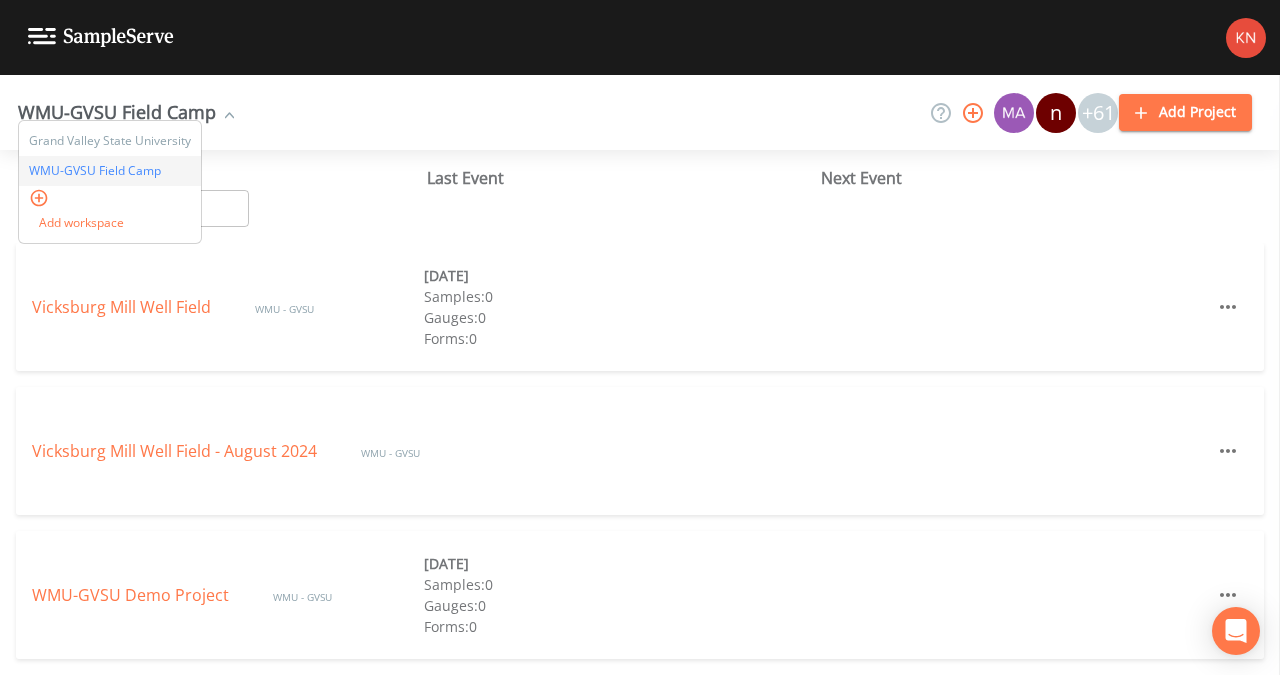 click on "WMU-GVSU Field Camp Grand Valley State University WMU-GVSU Field Camp  Add workspace  n +61 Add Project" at bounding box center (640, 112) 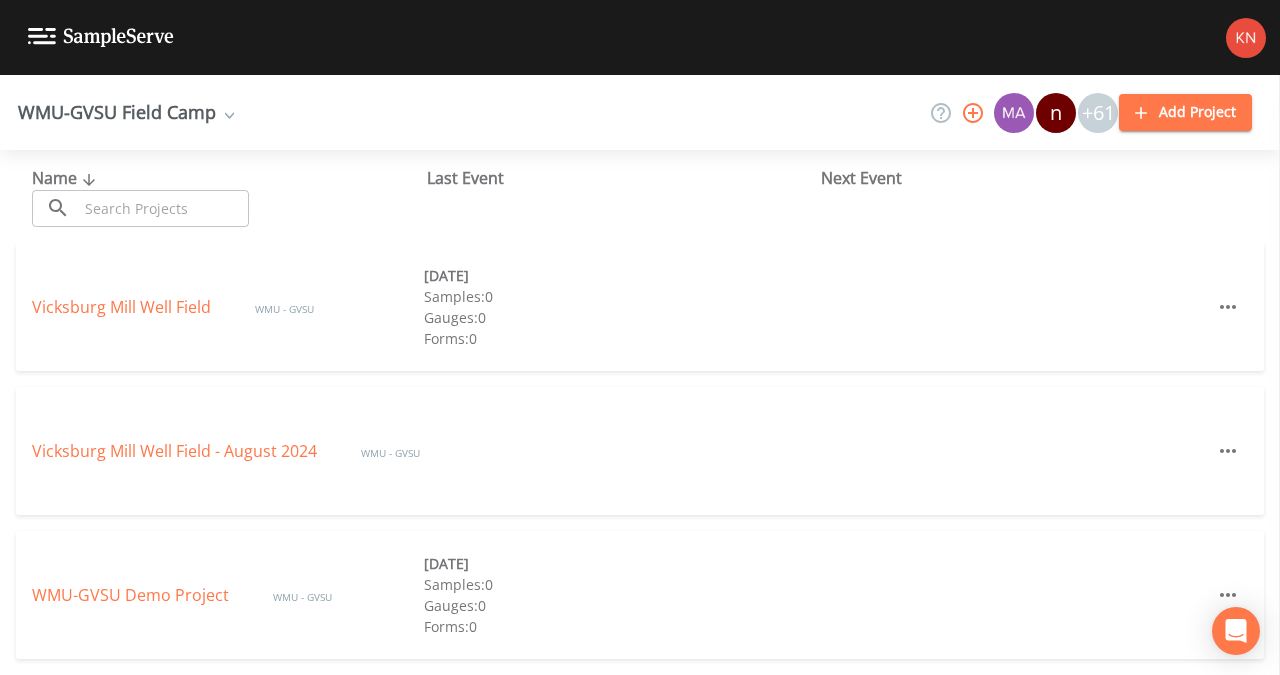 click on "+61" at bounding box center [1098, 113] 